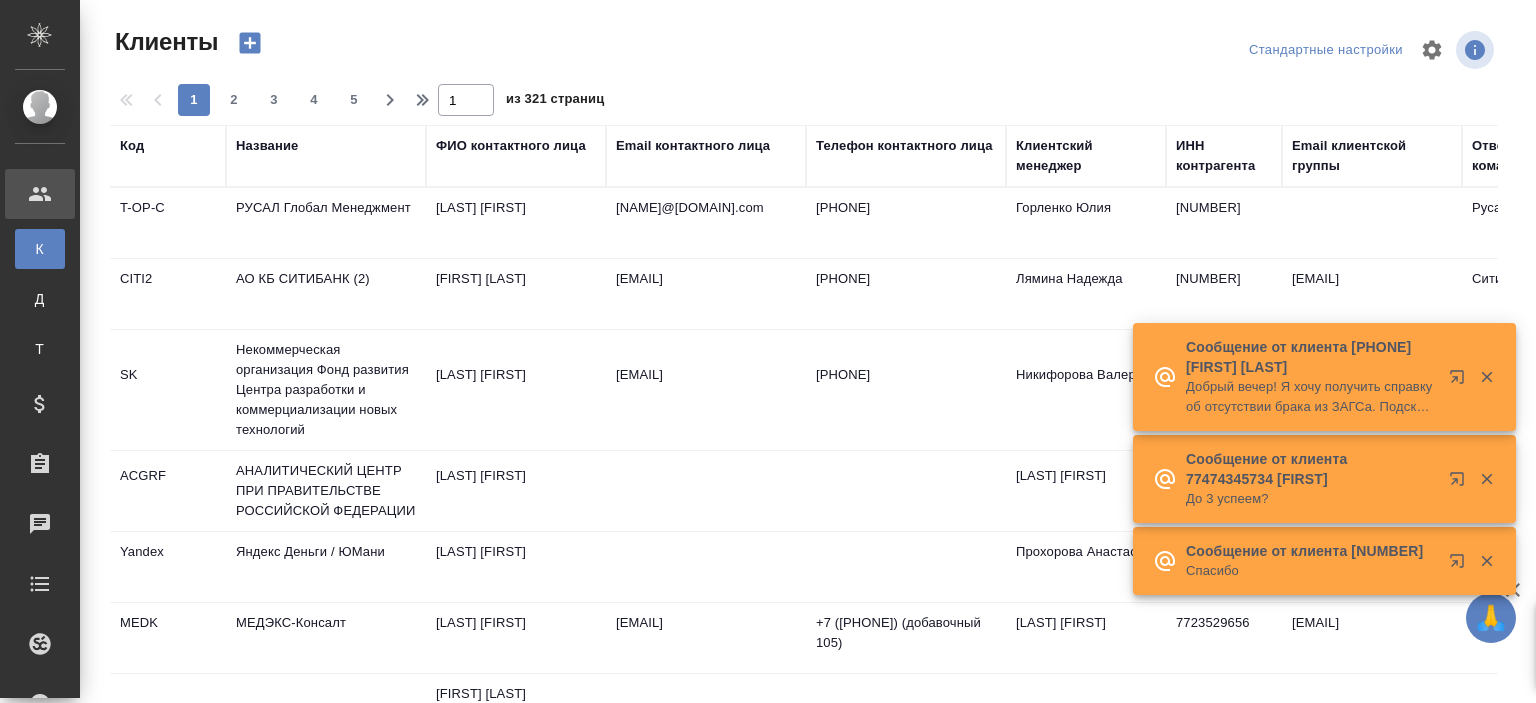 select on "RU" 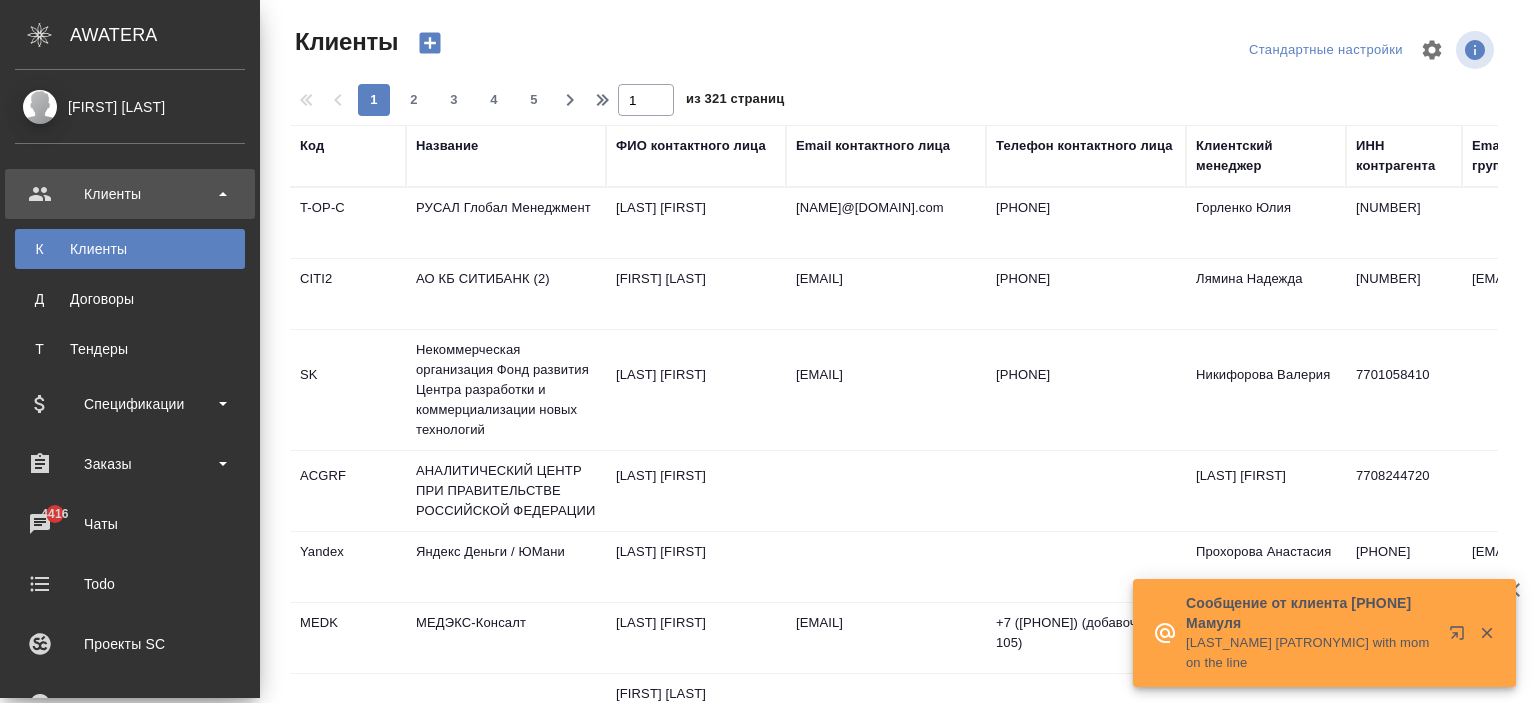 scroll, scrollTop: 400, scrollLeft: 0, axis: vertical 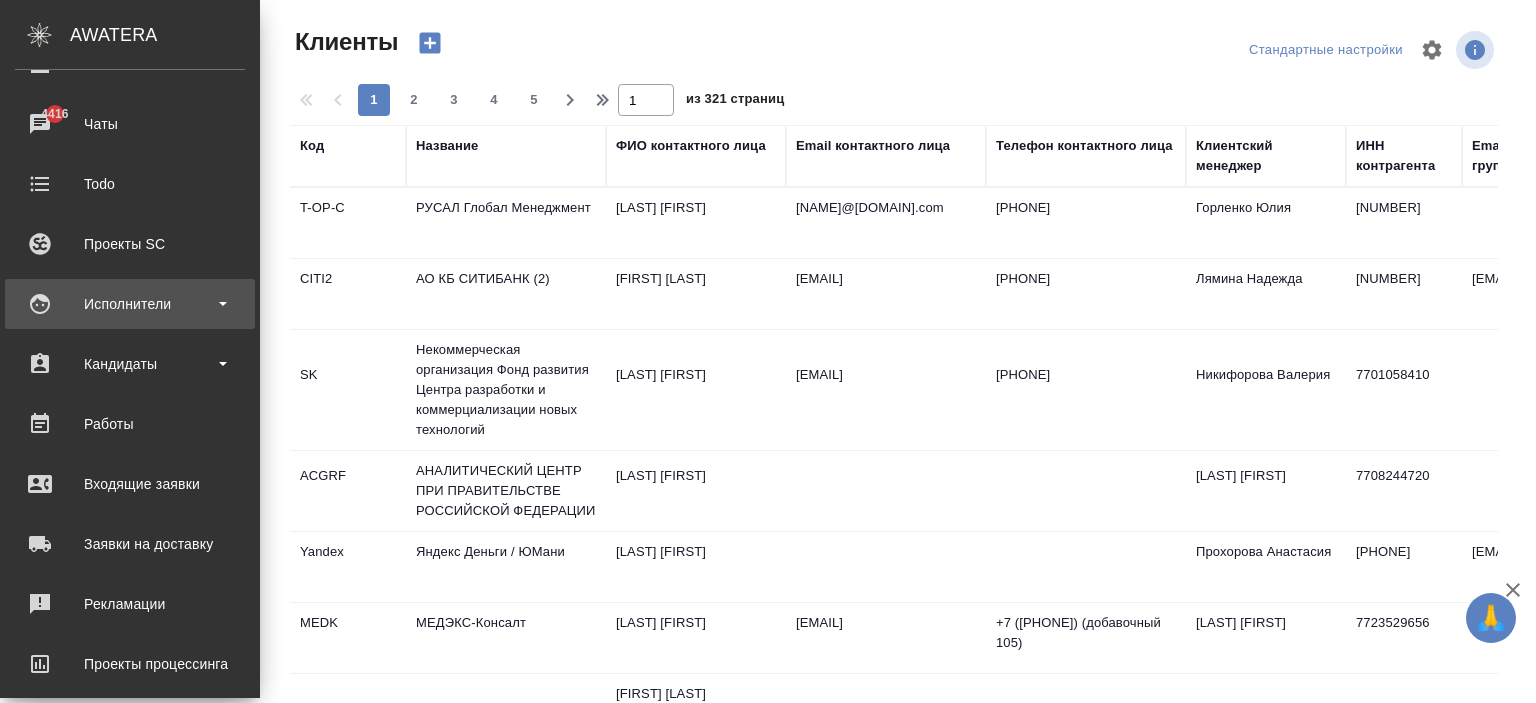 click on "Исполнители" at bounding box center (130, 304) 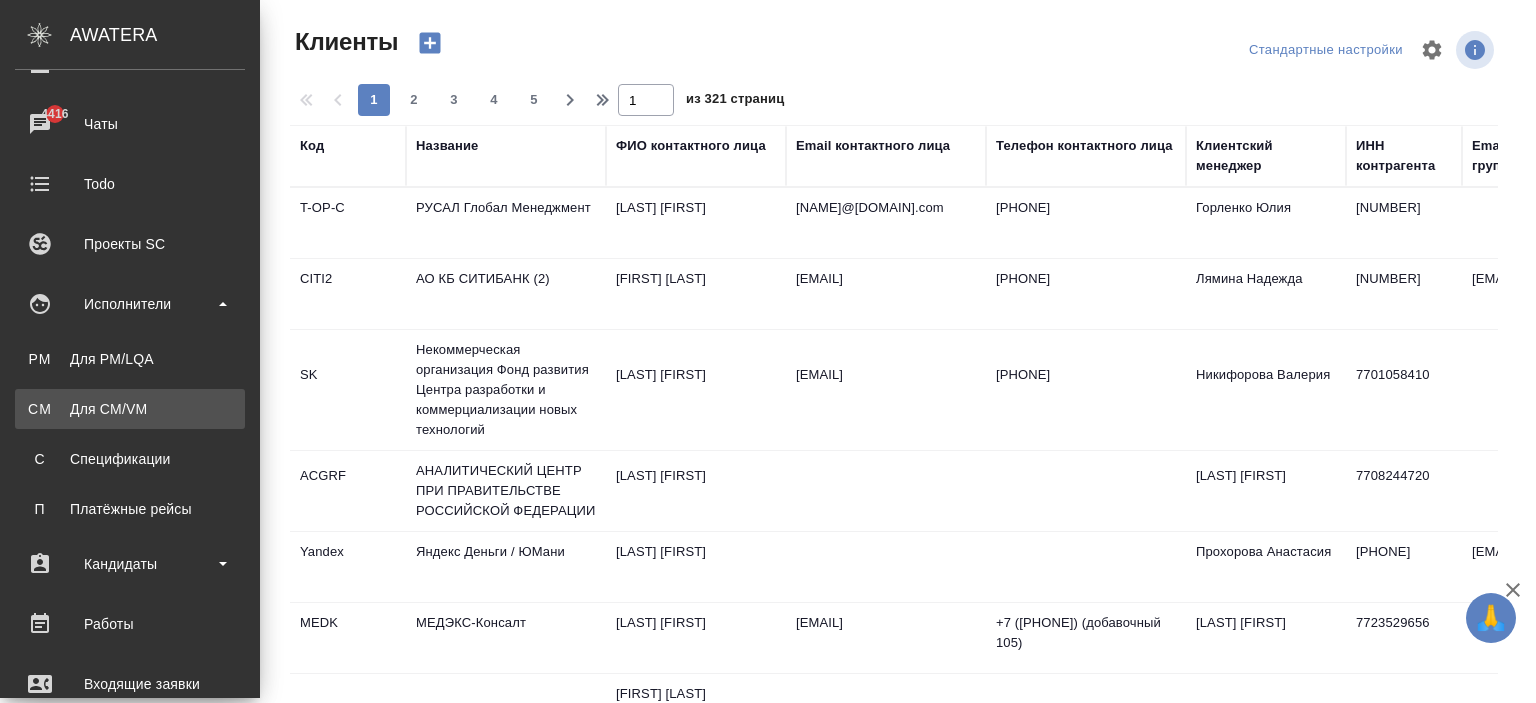 click on "Для CM/VM" at bounding box center [130, 409] 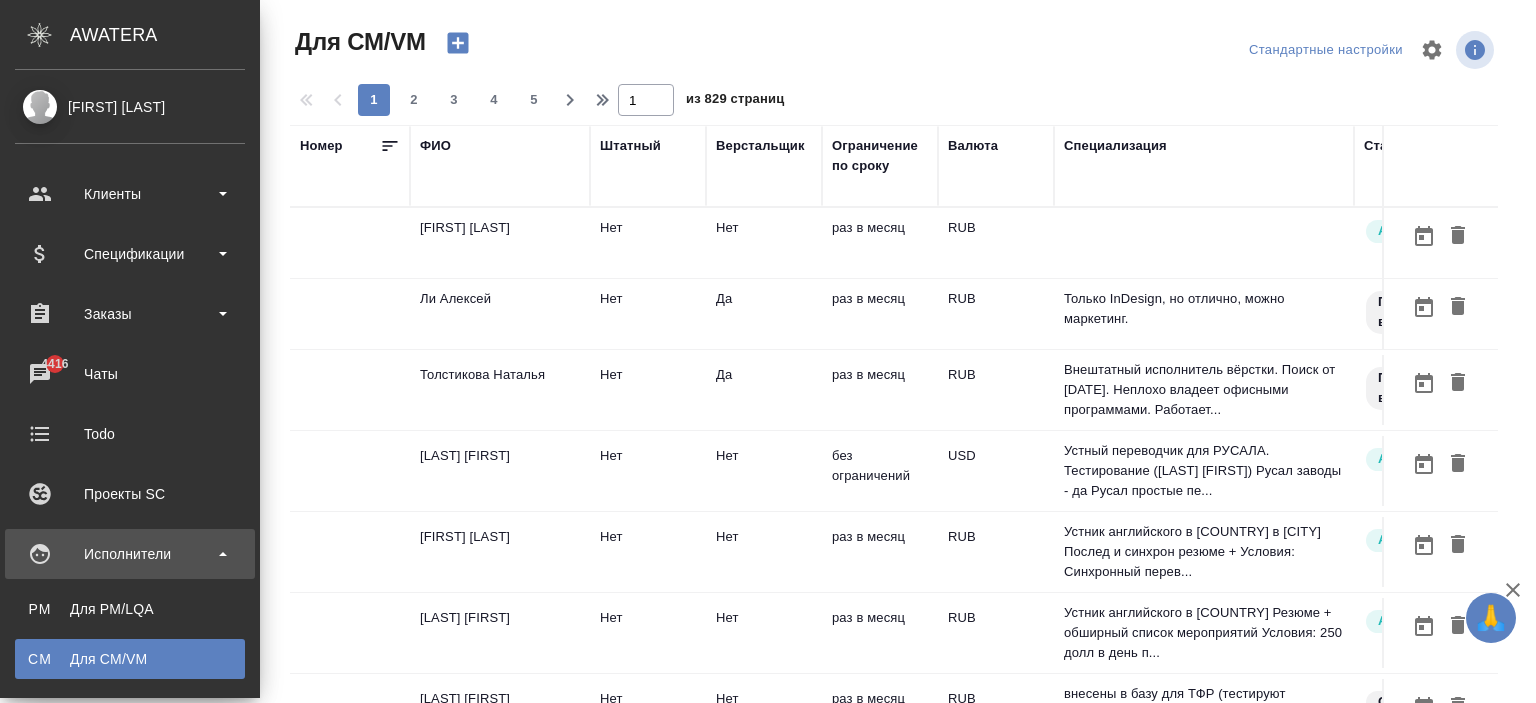 scroll, scrollTop: 500, scrollLeft: 0, axis: vertical 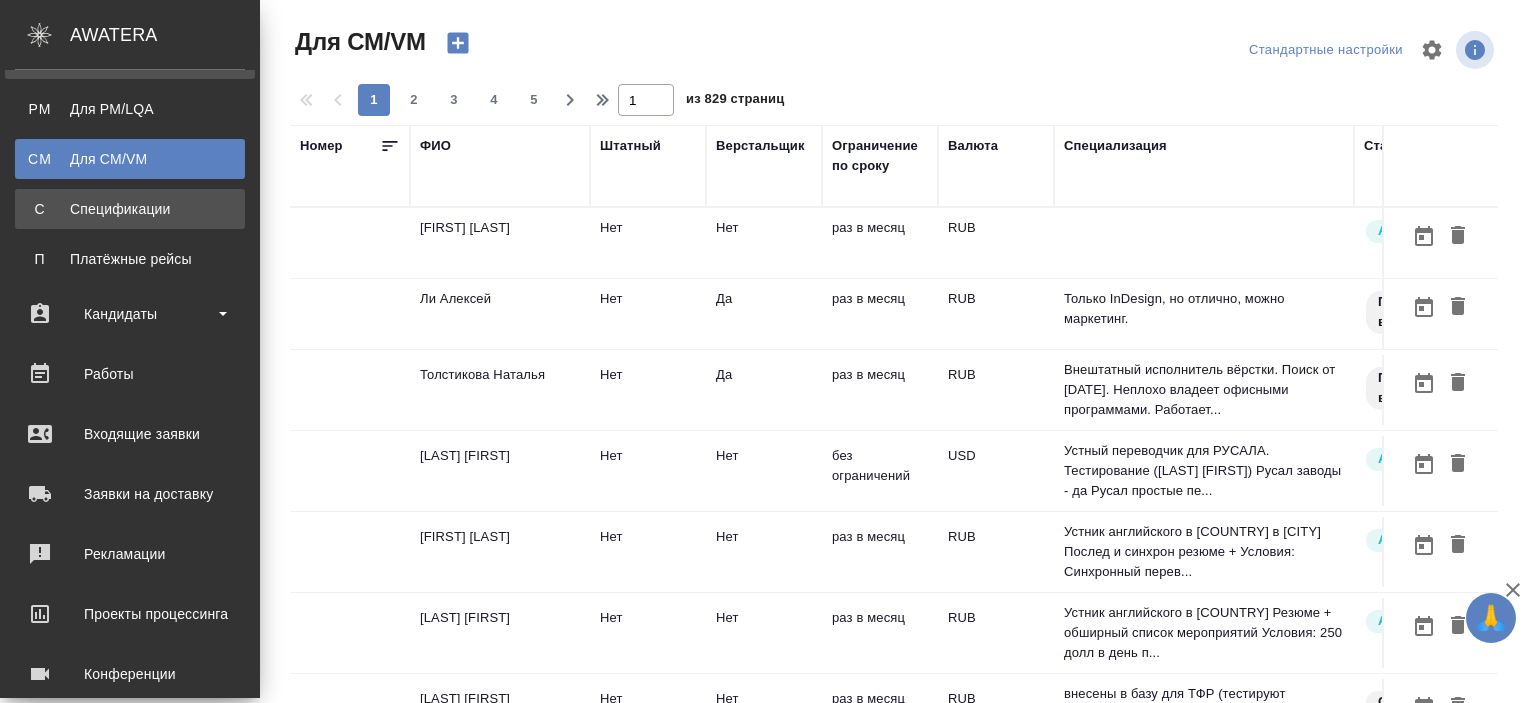 click on "С Спецификации" at bounding box center (130, 209) 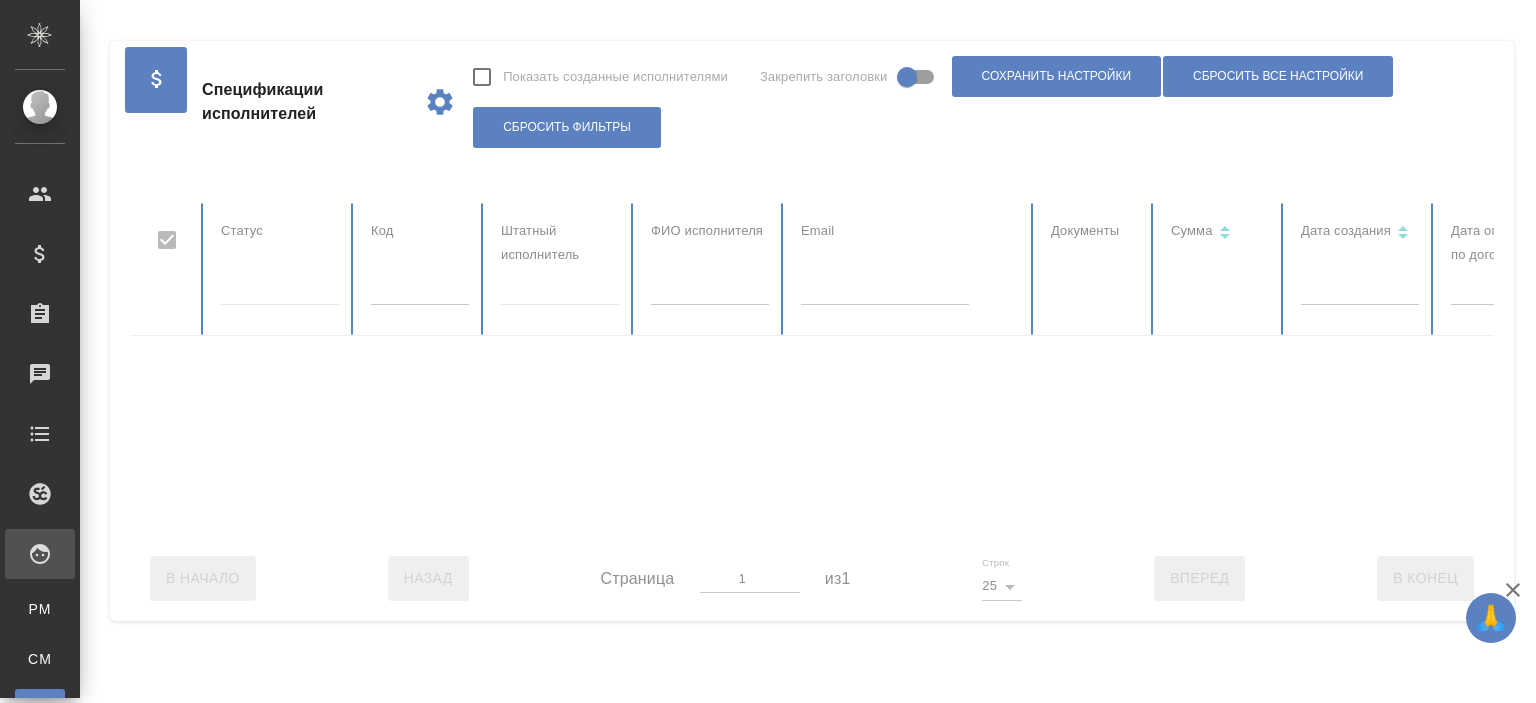 checkbox on "false" 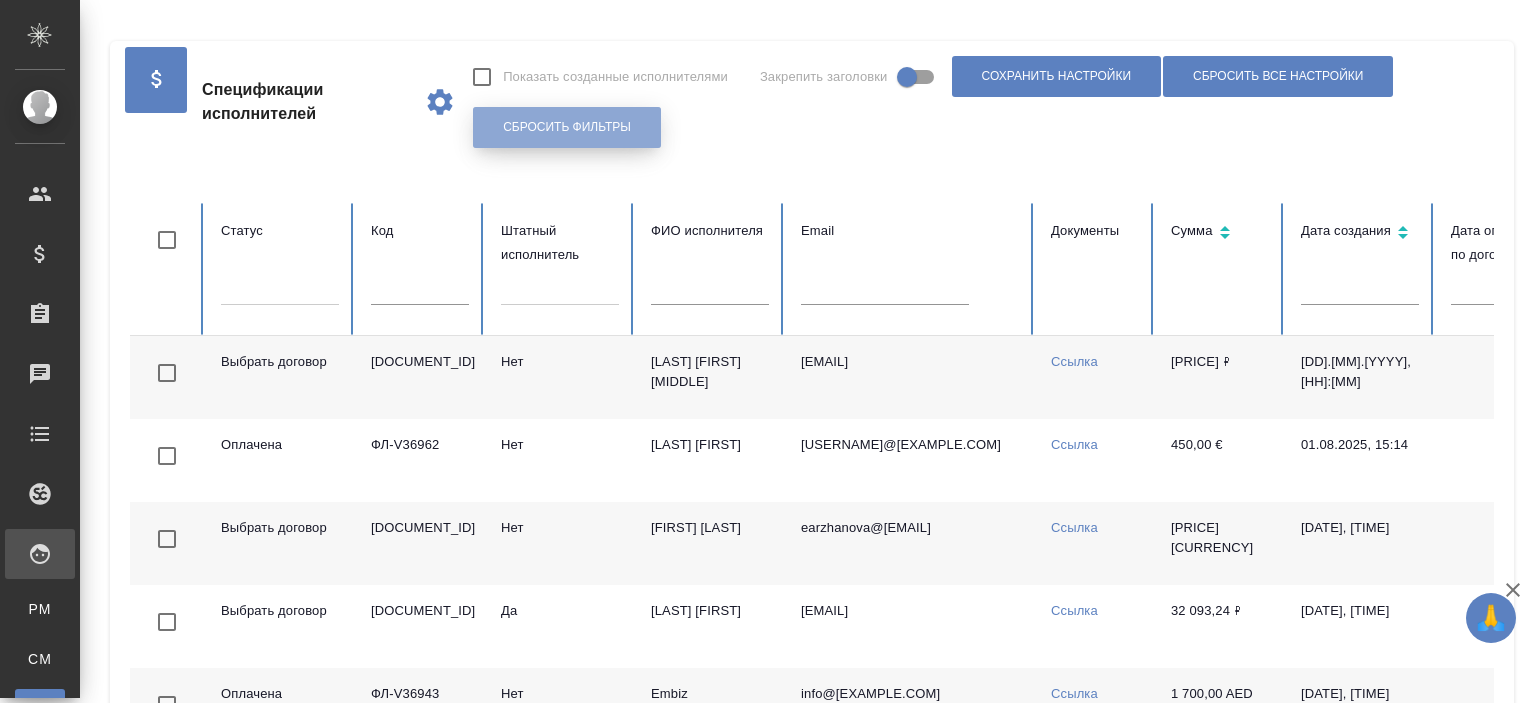 click on "Сбросить фильтры" at bounding box center (567, 127) 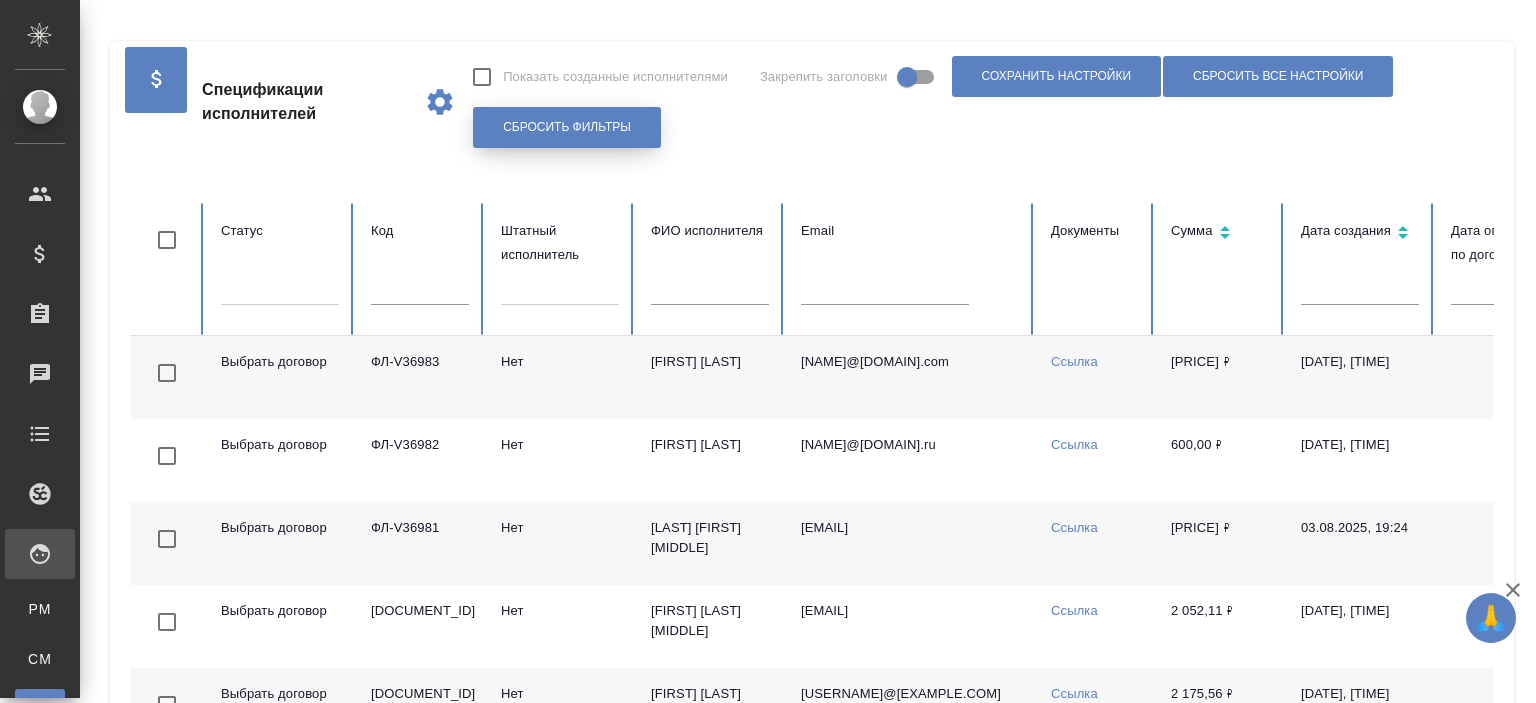 click on "Сбросить фильтры" at bounding box center [567, 127] 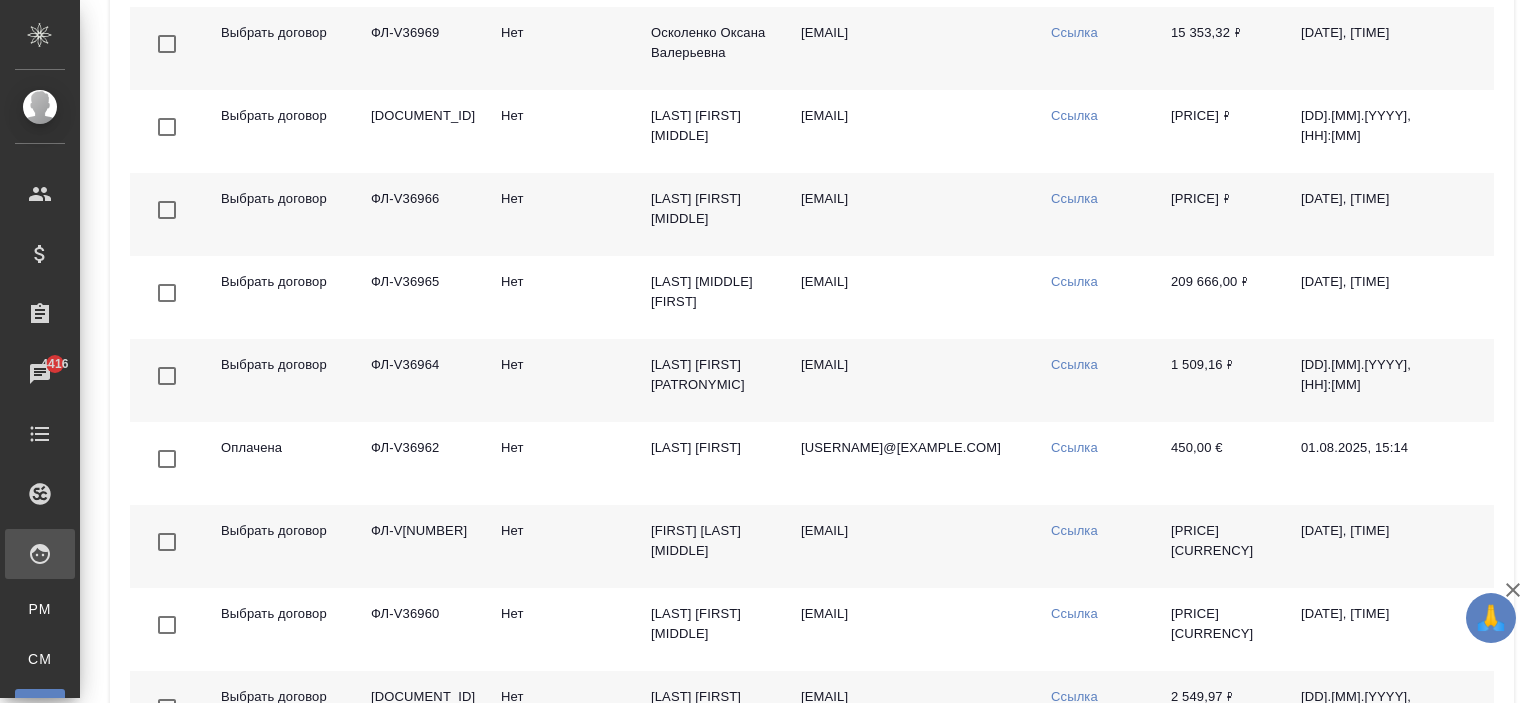 scroll, scrollTop: 1854, scrollLeft: 0, axis: vertical 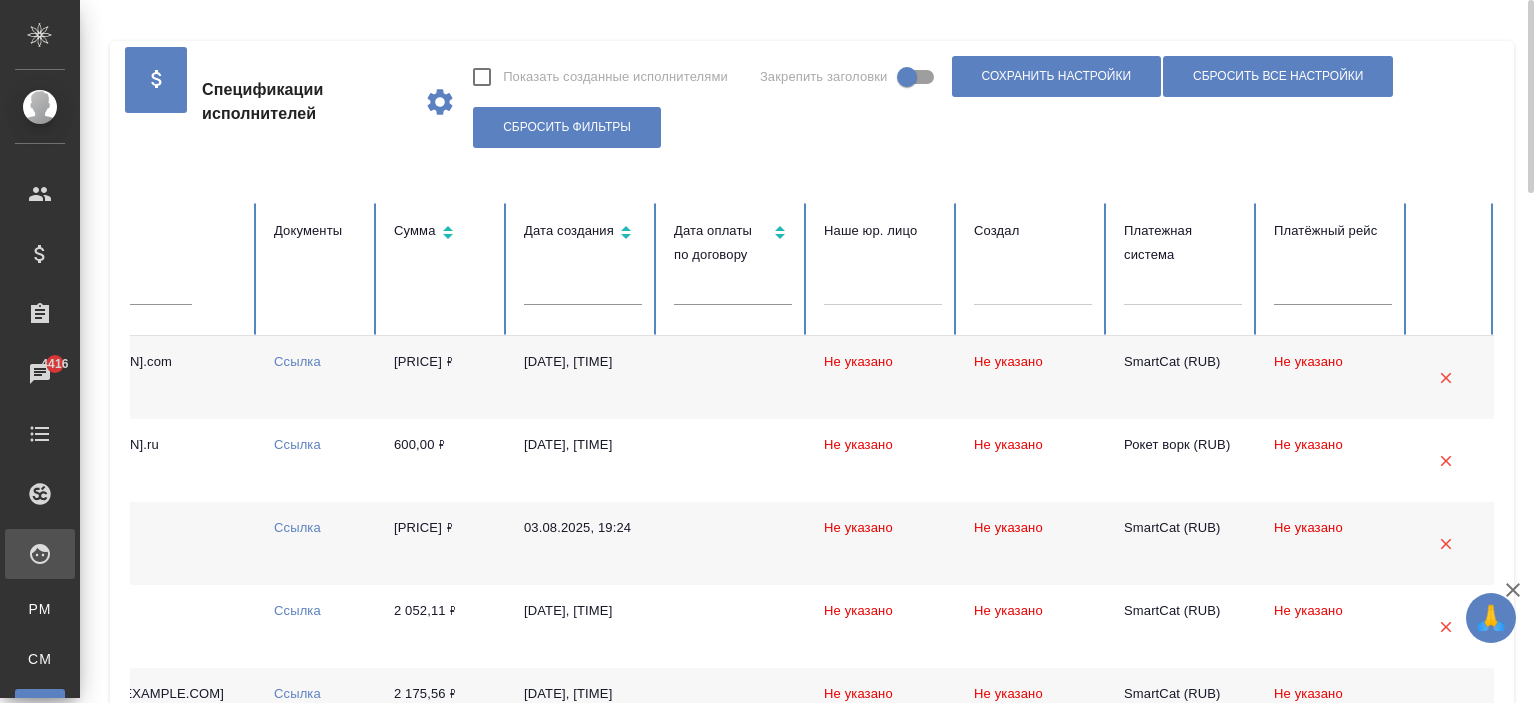 click at bounding box center [1183, 286] 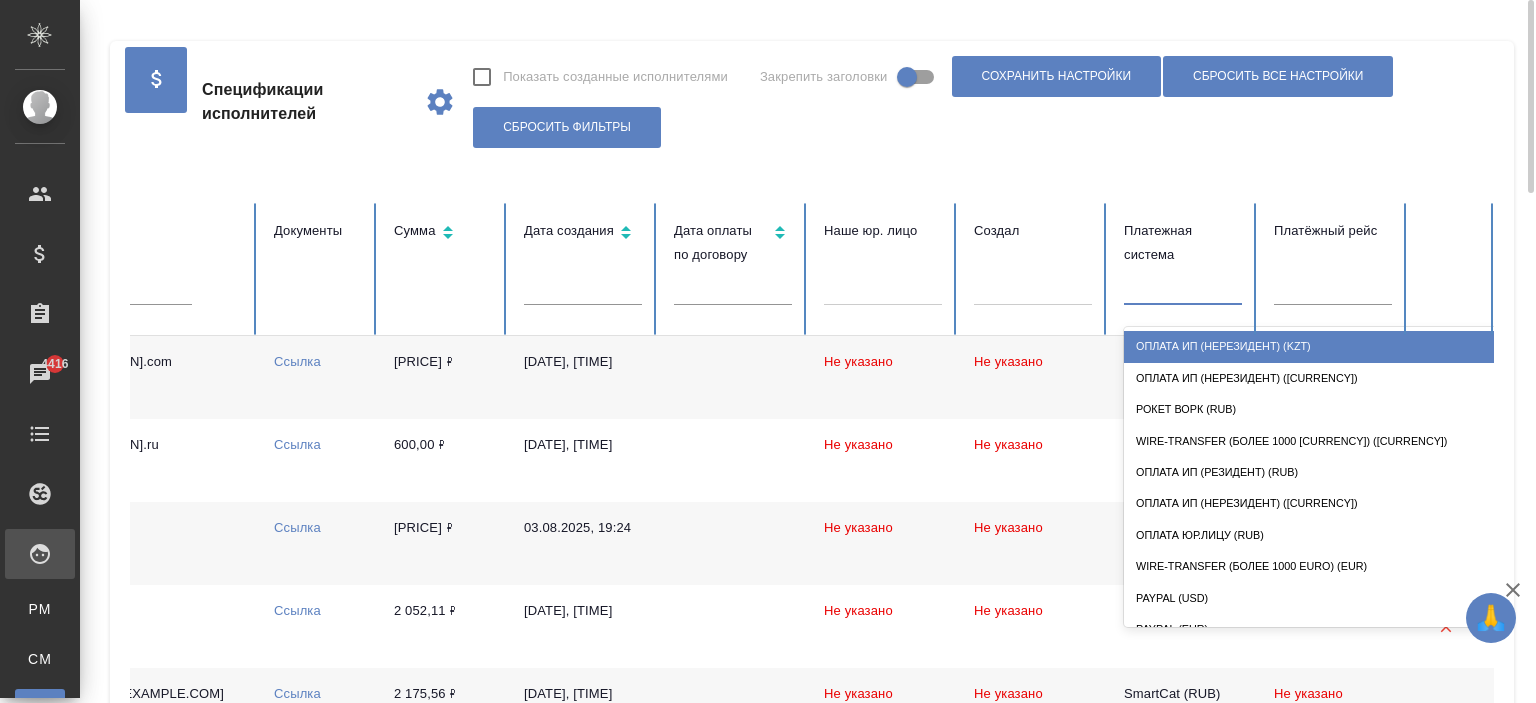 click on "Оплата ИП (нерезидент) (KZT)" at bounding box center [1324, 346] 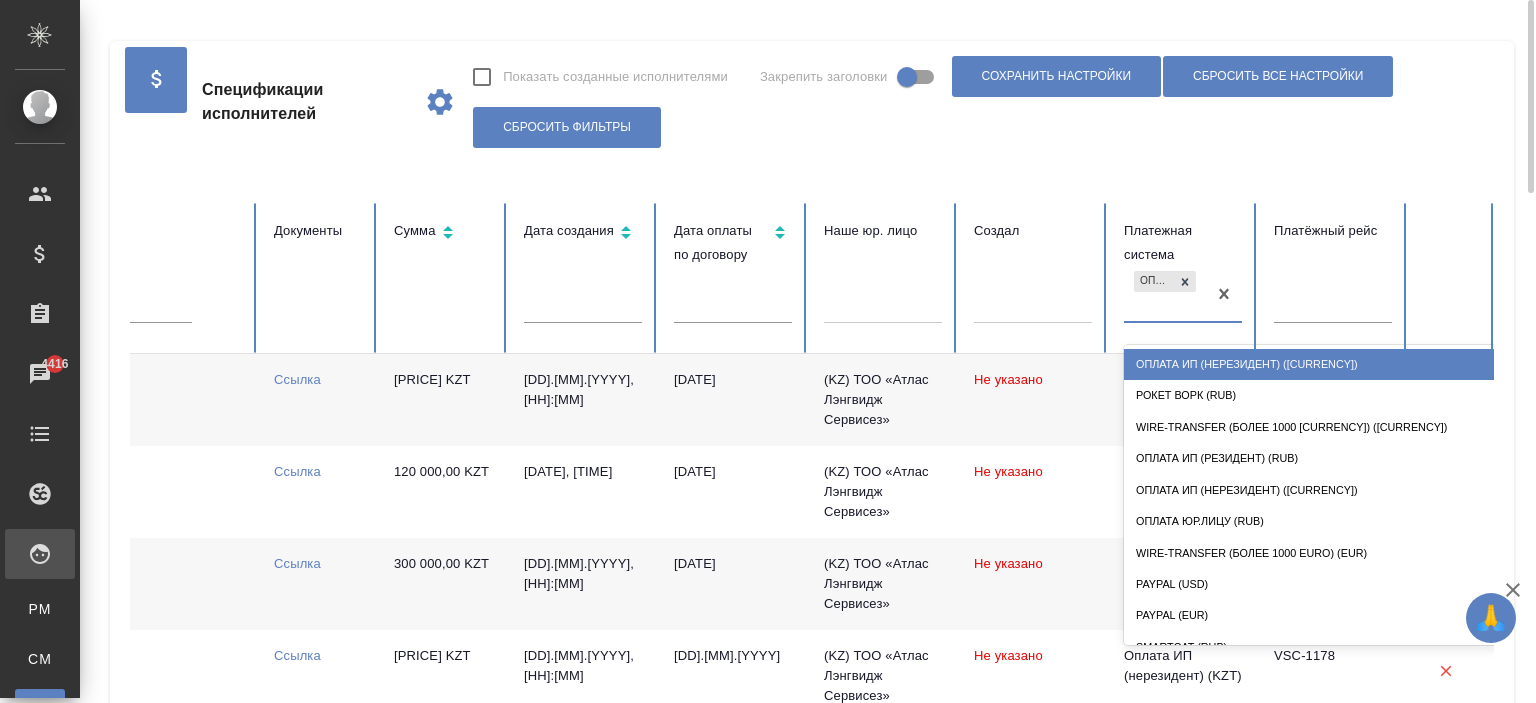 click on "Оплата ИП (нерезидент) (KZT)" at bounding box center [1165, 294] 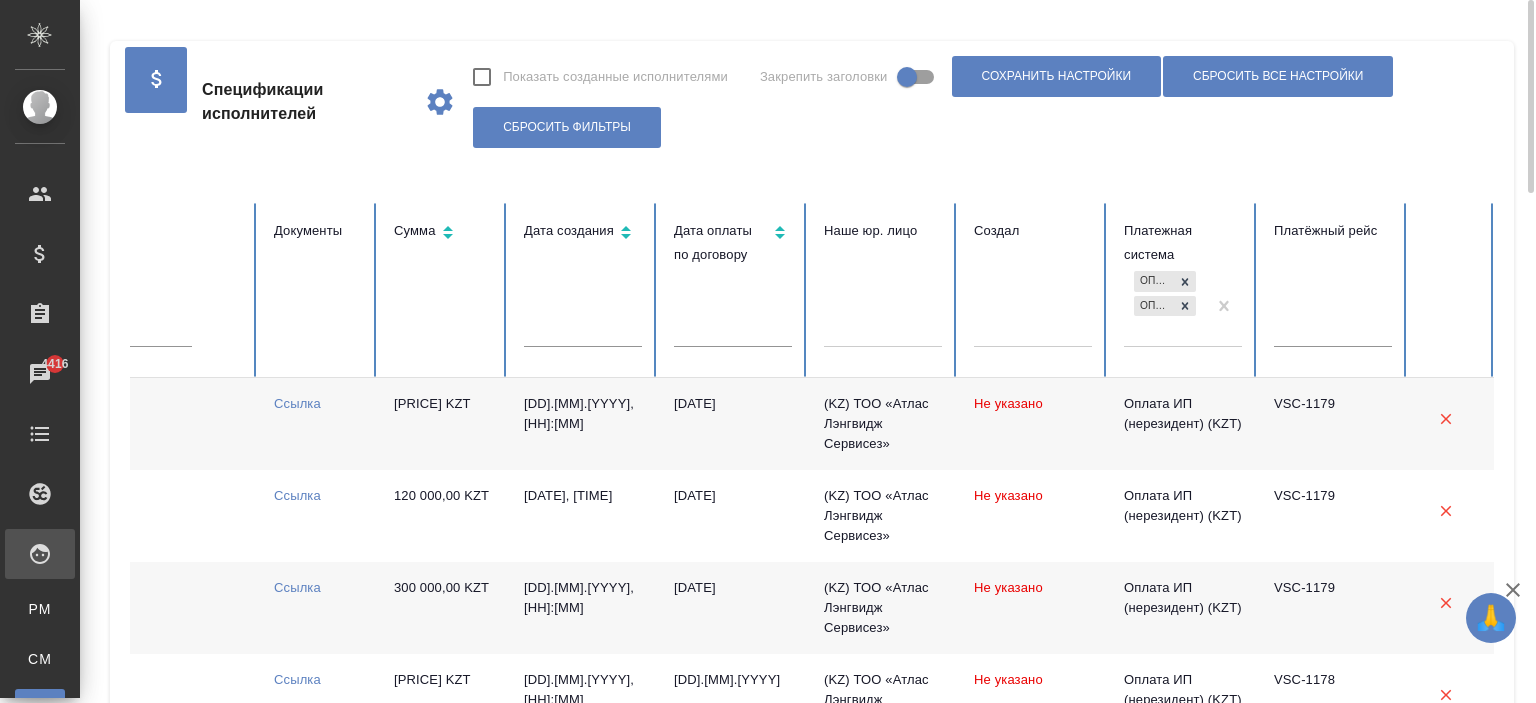click on "Оплата ИП (нерезидент) (KZT) Оплата ИП (нерезидент) (UAH)" at bounding box center (1165, 306) 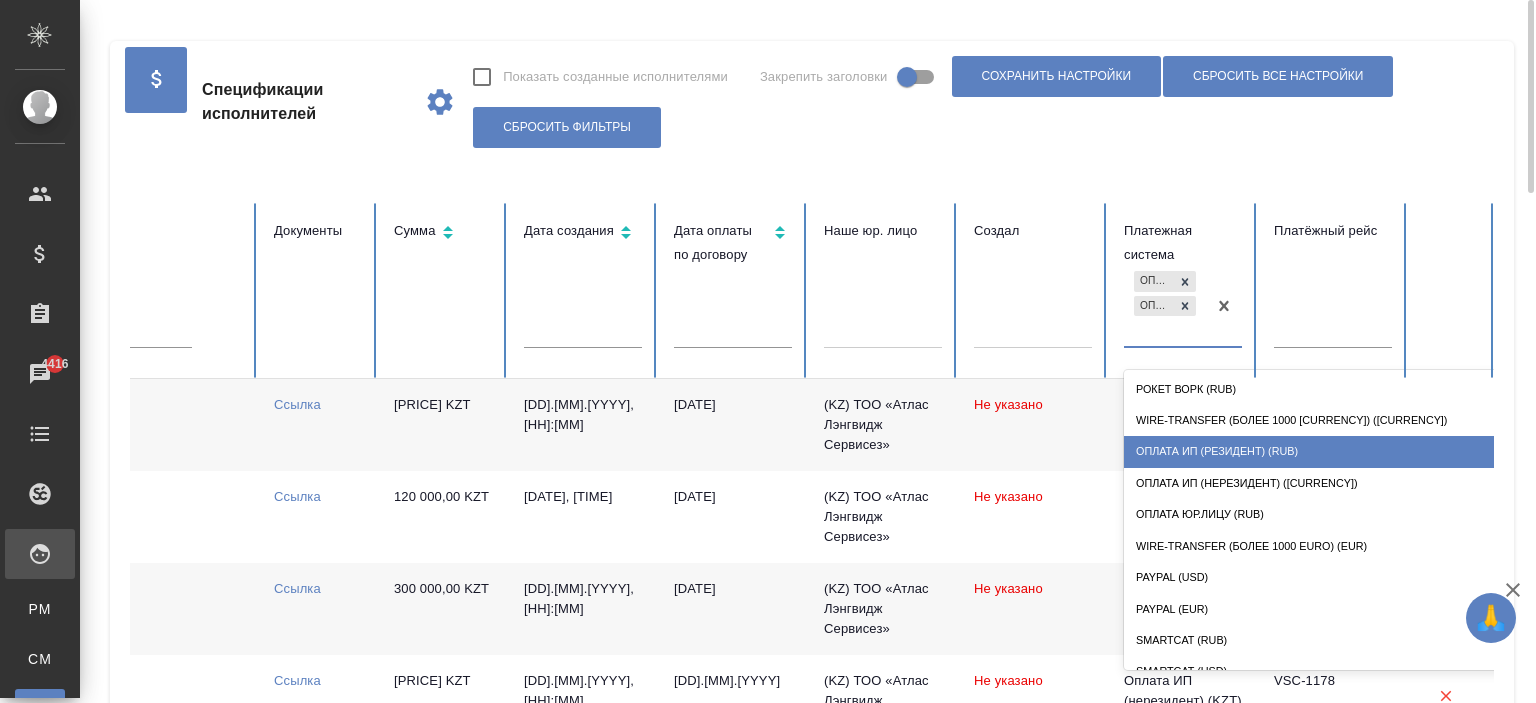 click on "Оплата ИП (резидент) (RUB)" at bounding box center [1324, 451] 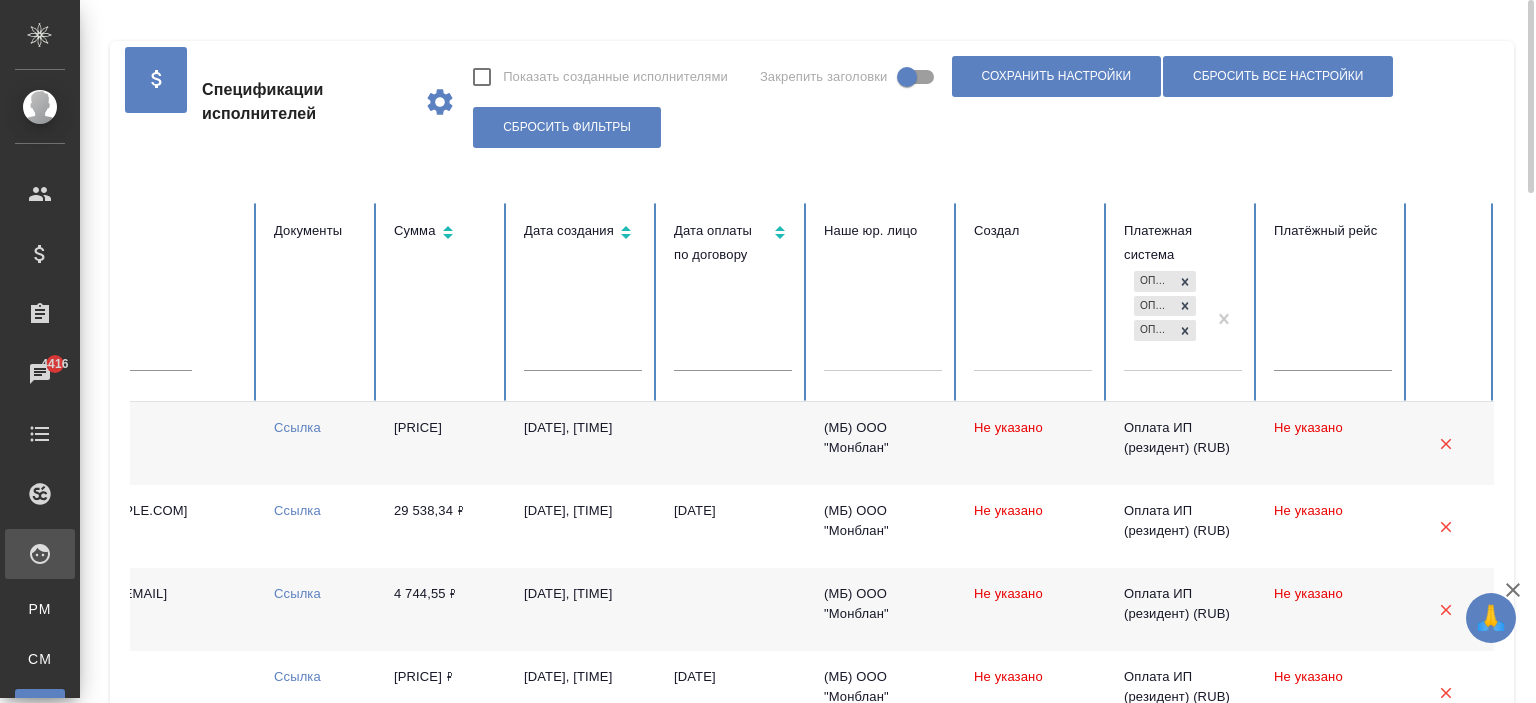 click on "Оплата ИП (нерезидент) (KZT) Оплата ИП (нерезидент) (UAH) Оплата ИП (резидент) (RUB)" at bounding box center [1165, 318] 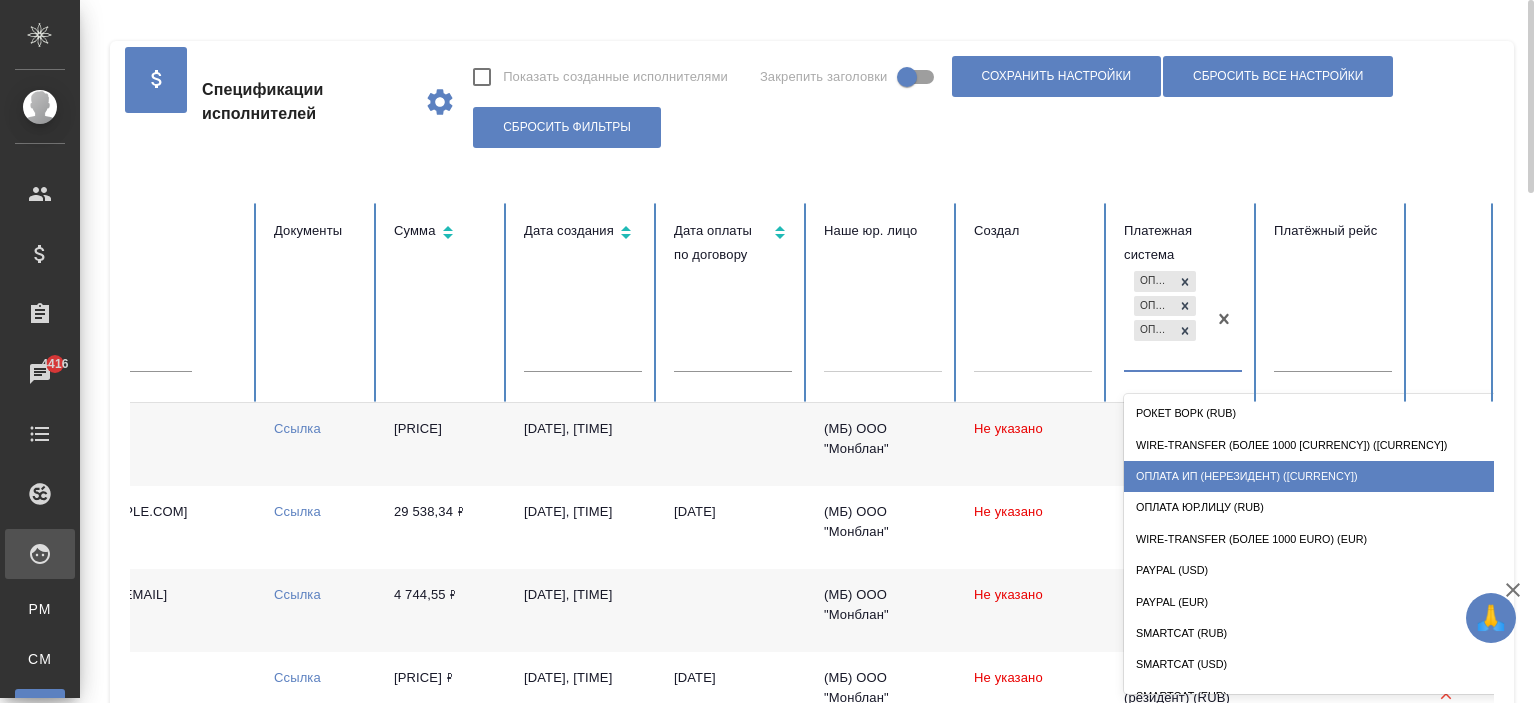 click on "Оплата ИП (нерезидент) (RUB)" at bounding box center [1324, 476] 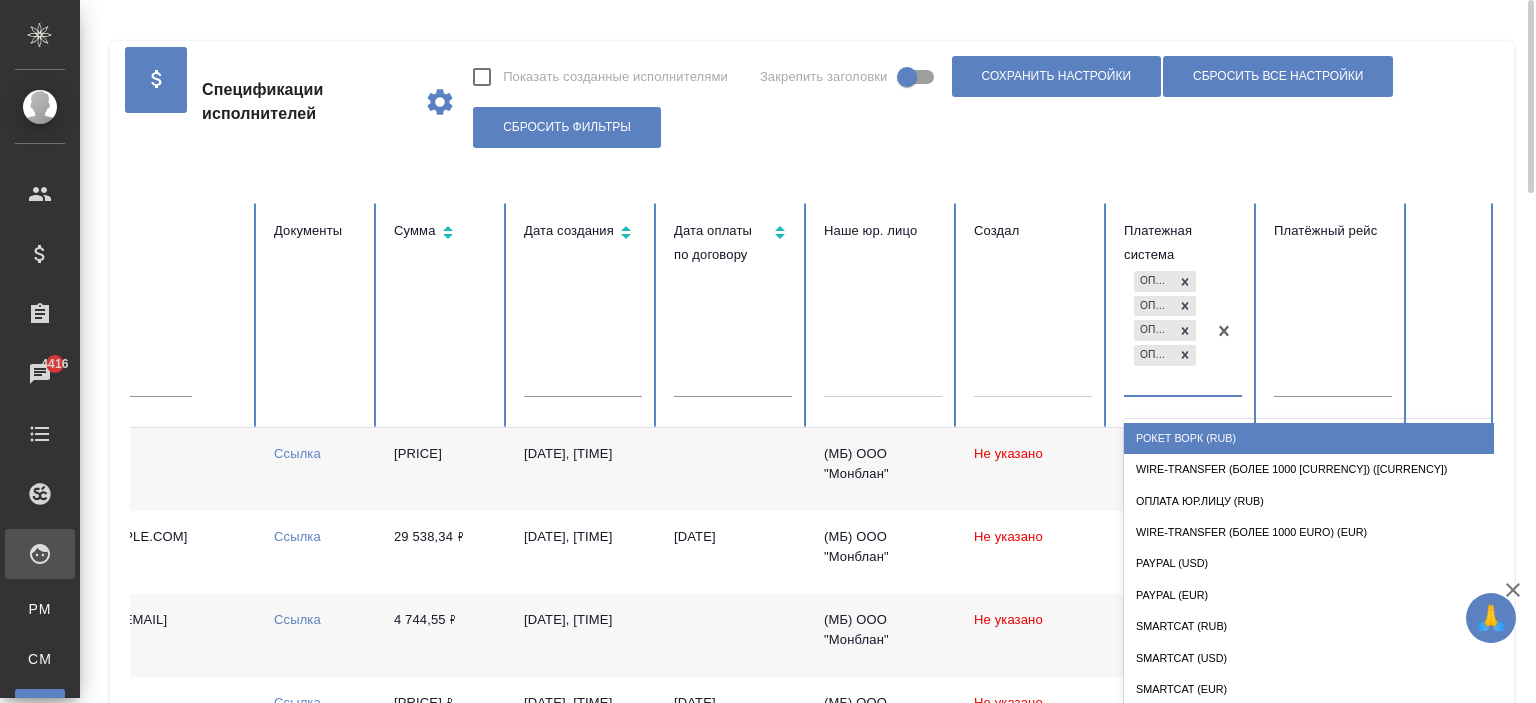 click on "Оплата ИП (нерезидент) (KZT) Оплата ИП (нерезидент) (UAH) Оплата ИП (резидент) (RUB) Оплата ИП (нерезидент) (RUB)" at bounding box center (1165, 330) 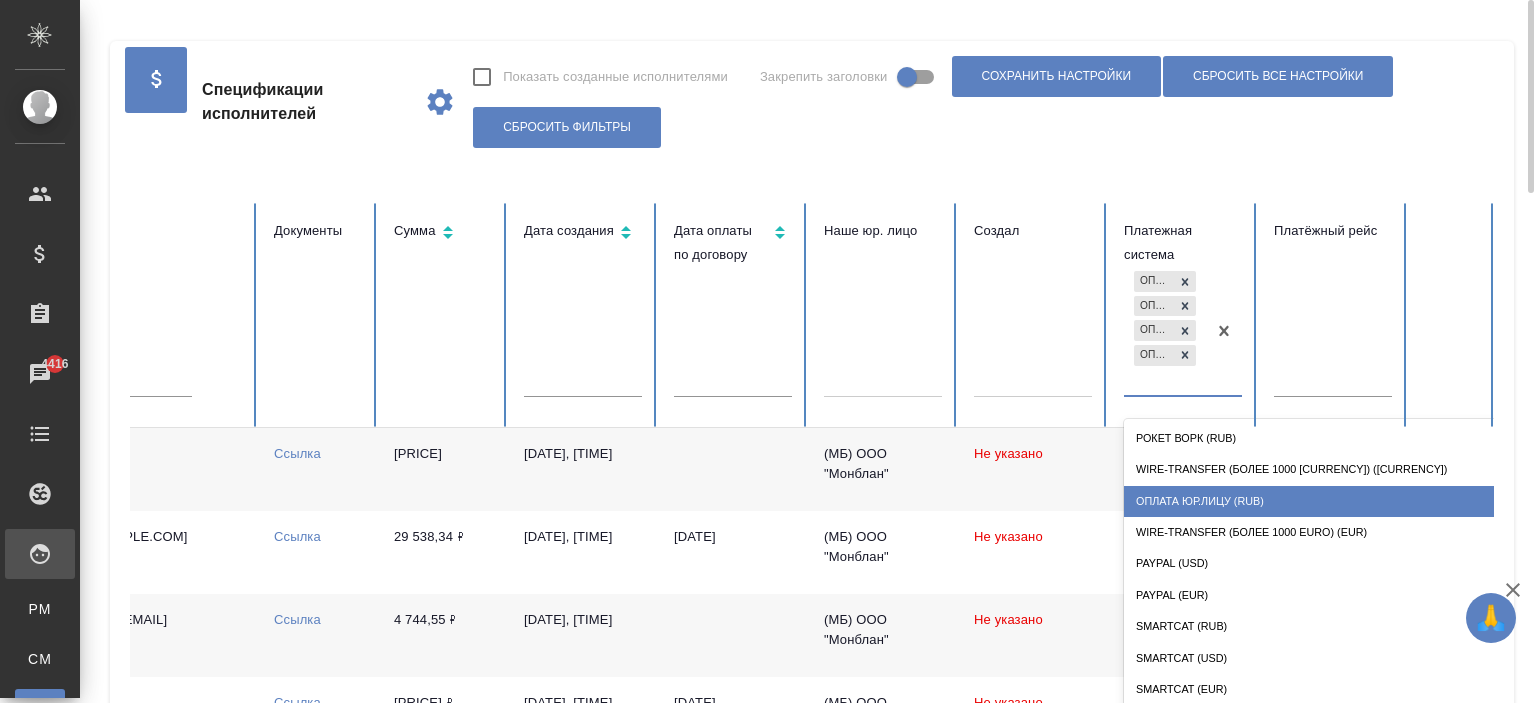 click on "Оплата Юр.лицу (RUB)" at bounding box center [1324, 501] 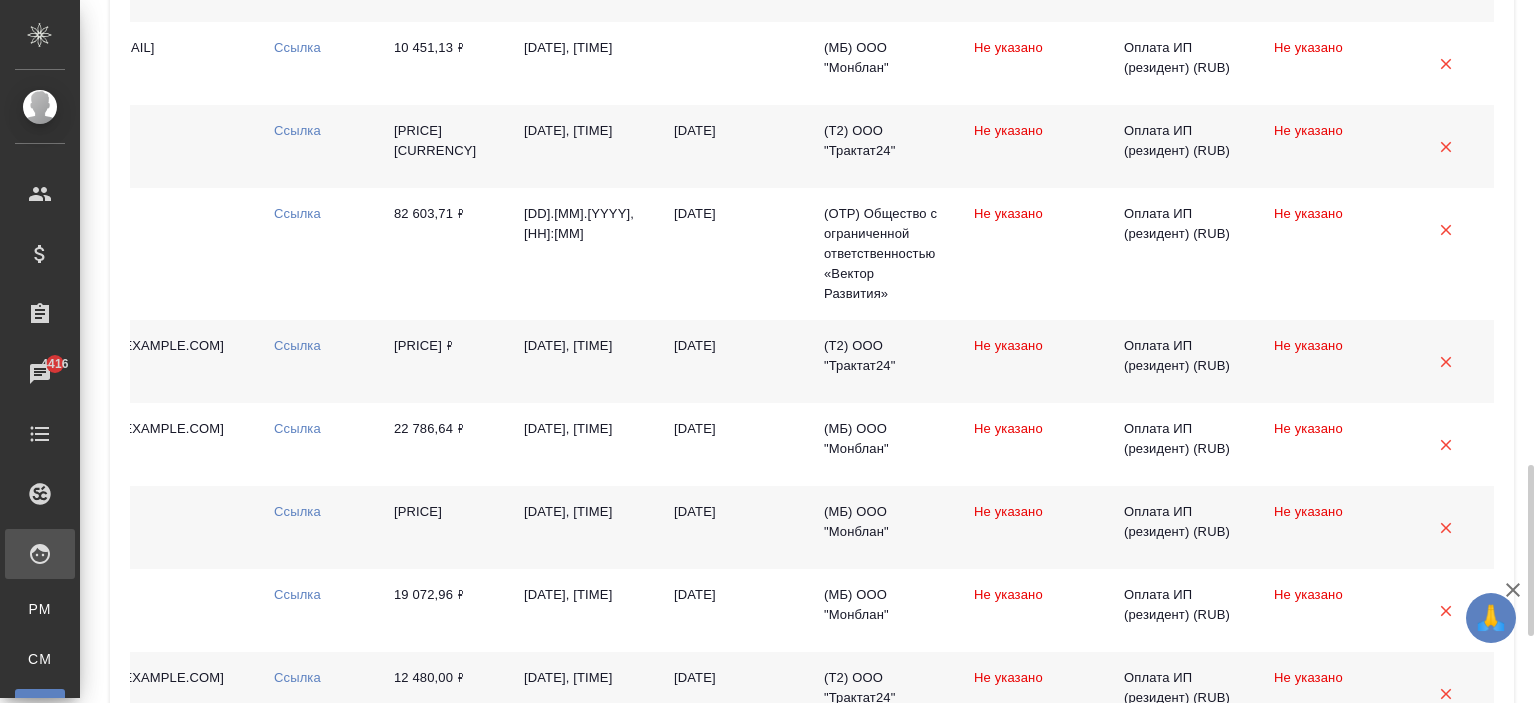 scroll, scrollTop: 2183, scrollLeft: 0, axis: vertical 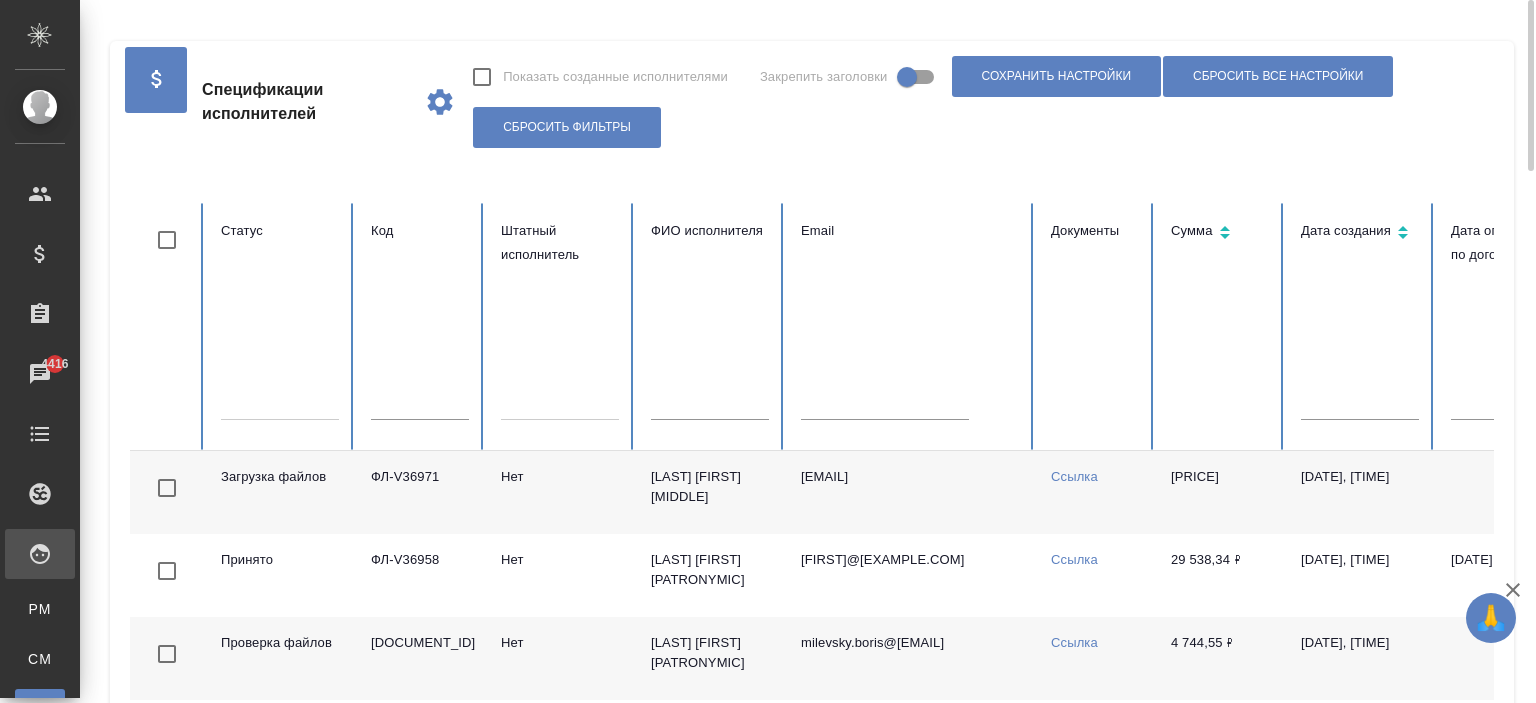 click at bounding box center (280, 400) 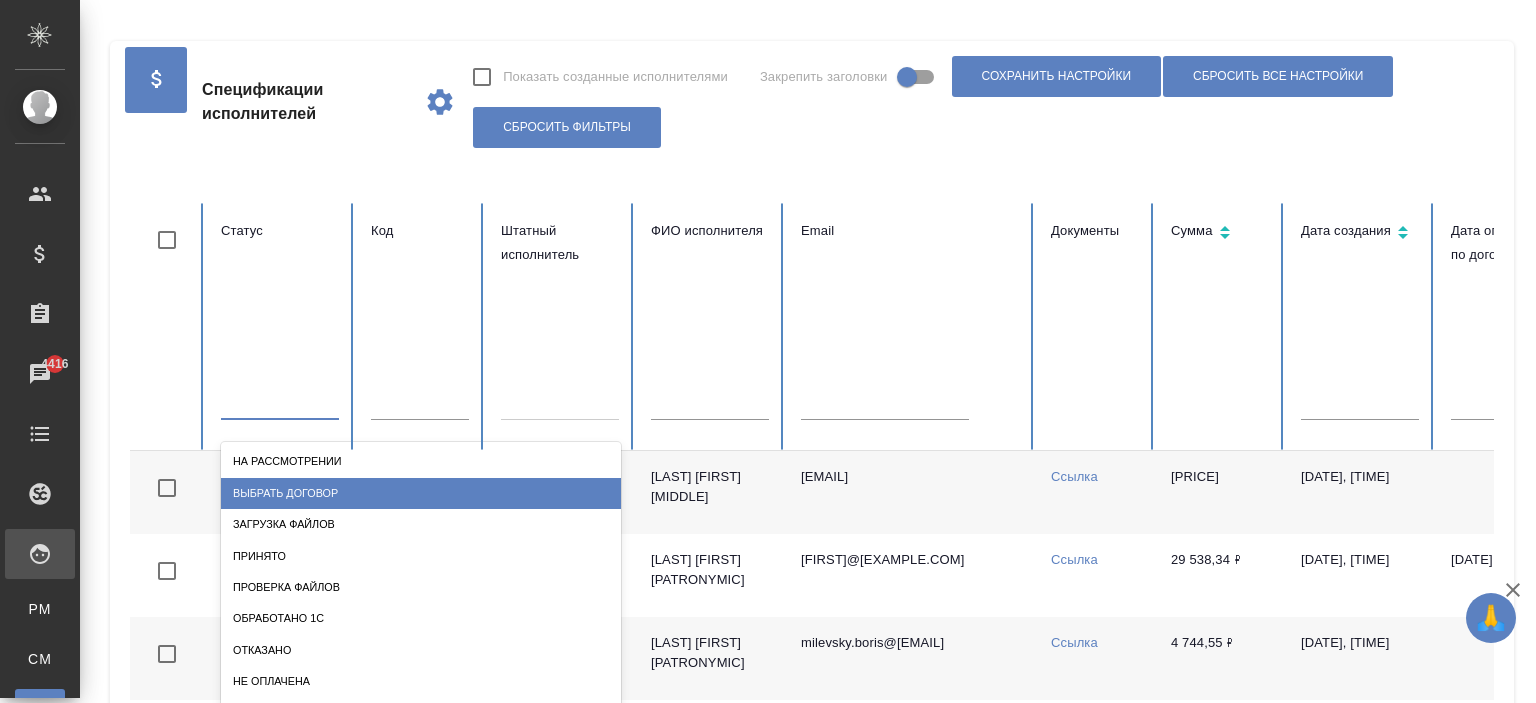 click on "Выбрать договор" at bounding box center (421, 493) 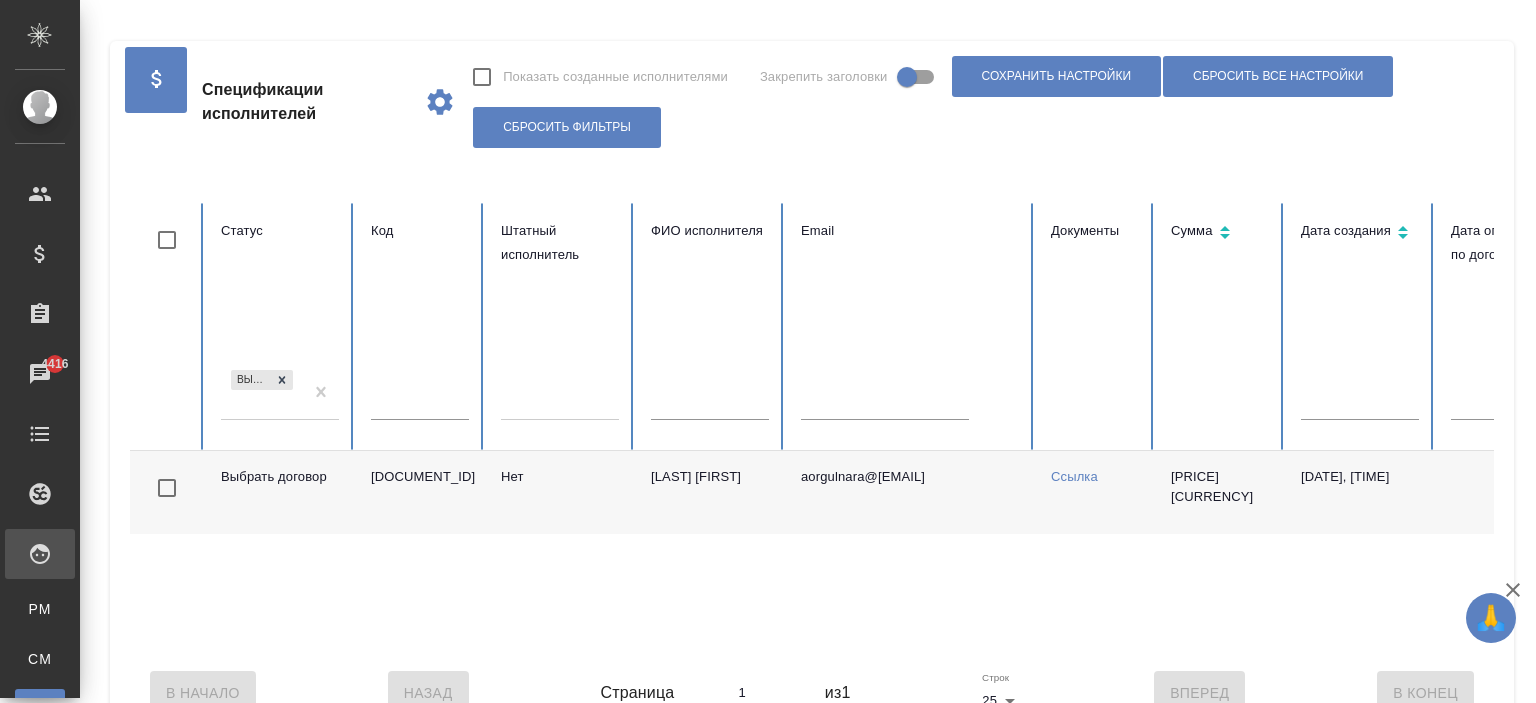 click on "Выбрать договор" at bounding box center [280, 400] 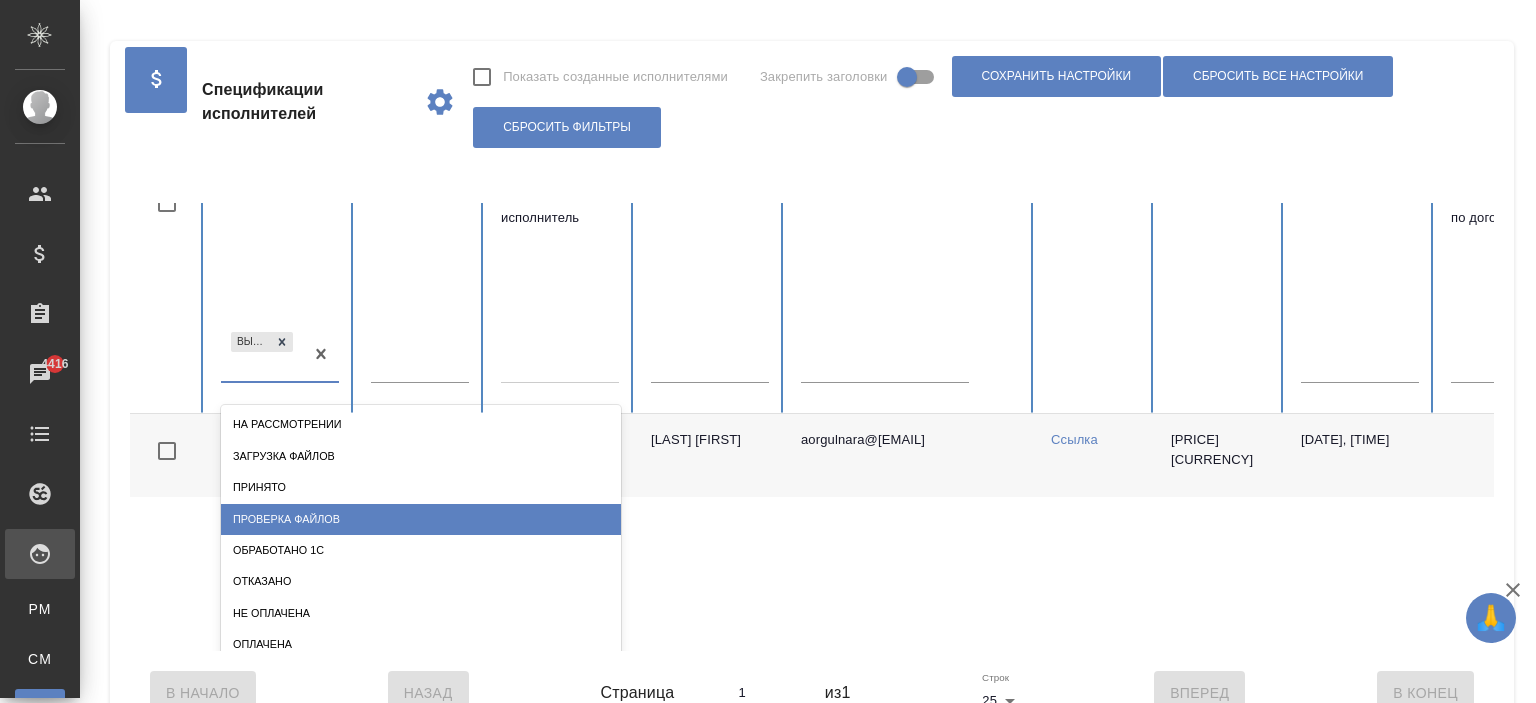 click on "Проверка файлов" at bounding box center [421, 519] 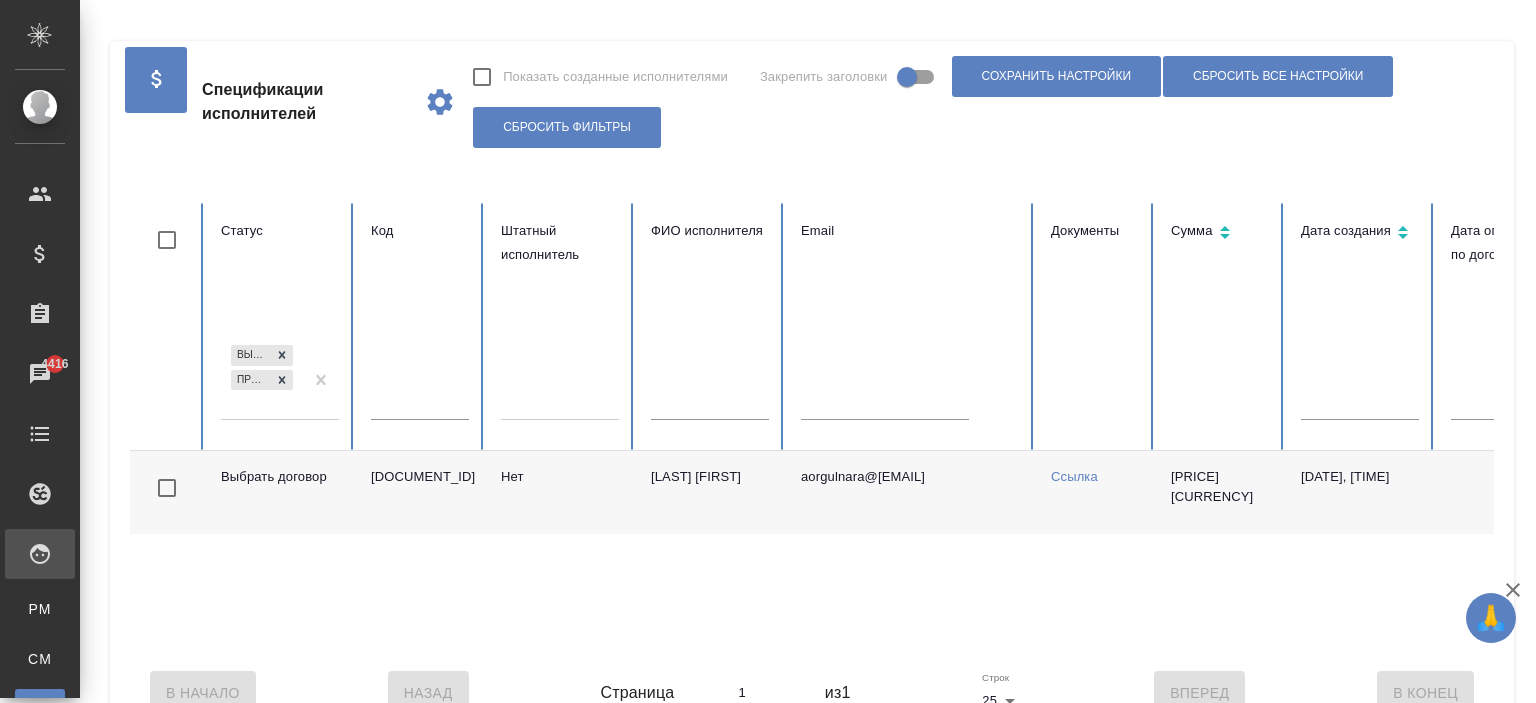 scroll, scrollTop: 0, scrollLeft: 0, axis: both 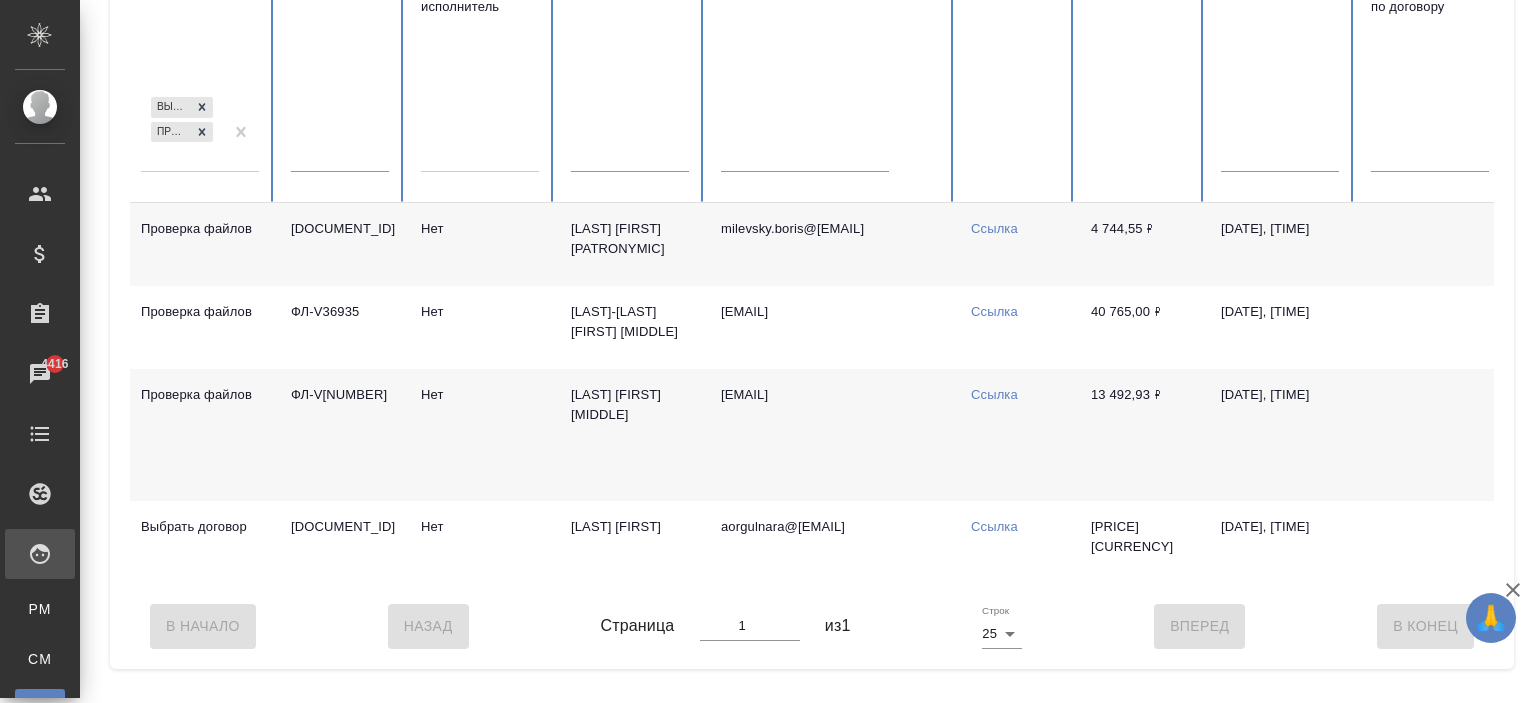 click on "Пахно Елена Александровна" at bounding box center [630, 435] 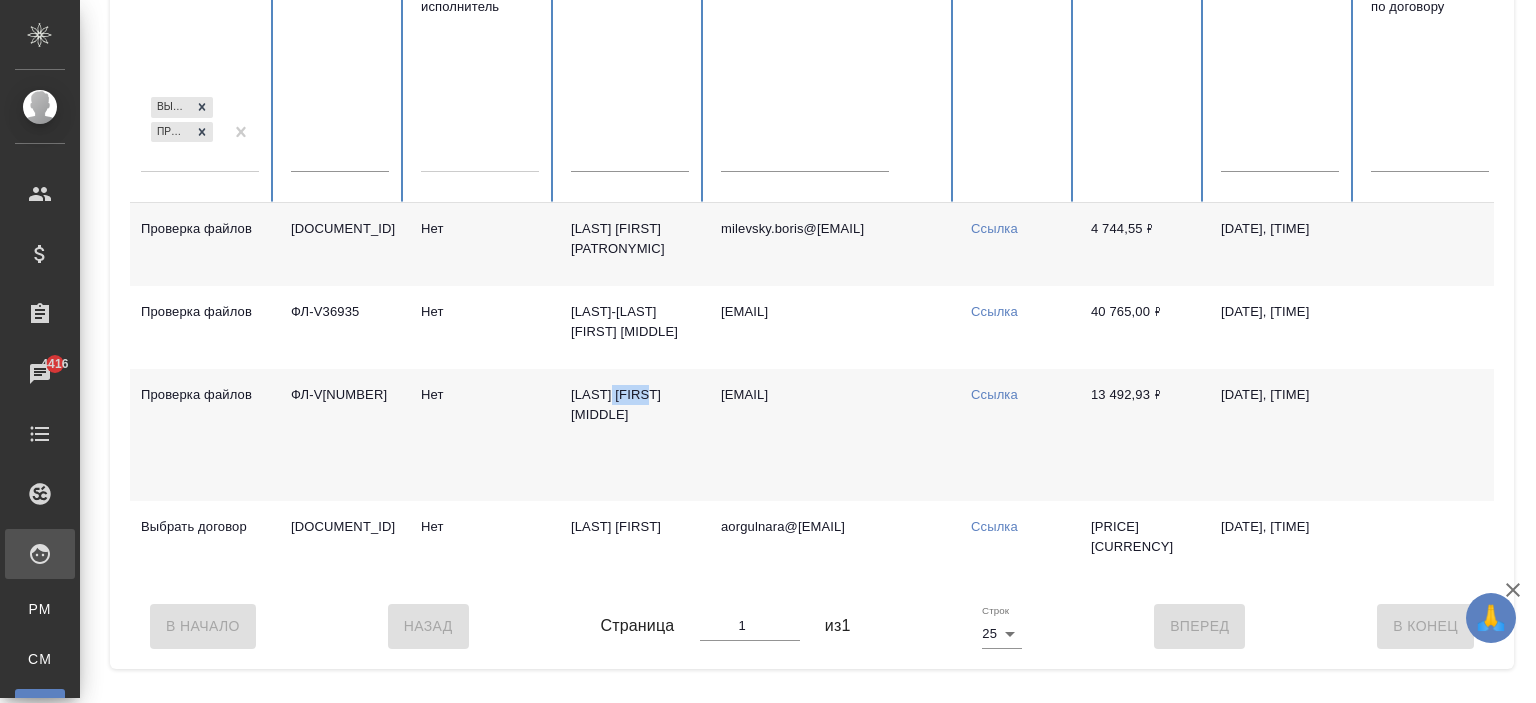 click on "Пахно Елена Александровна" at bounding box center (630, 435) 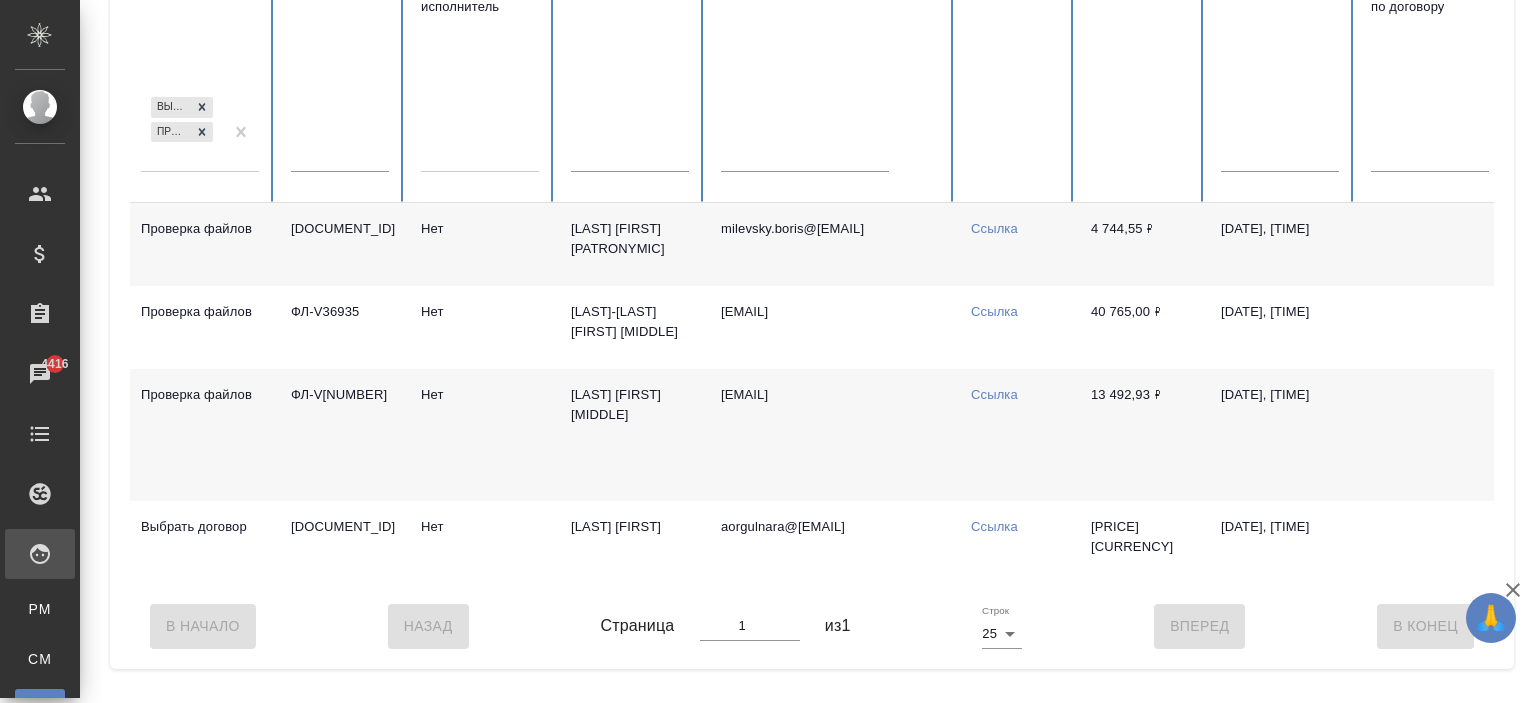 click on "Ссылка" at bounding box center [994, 394] 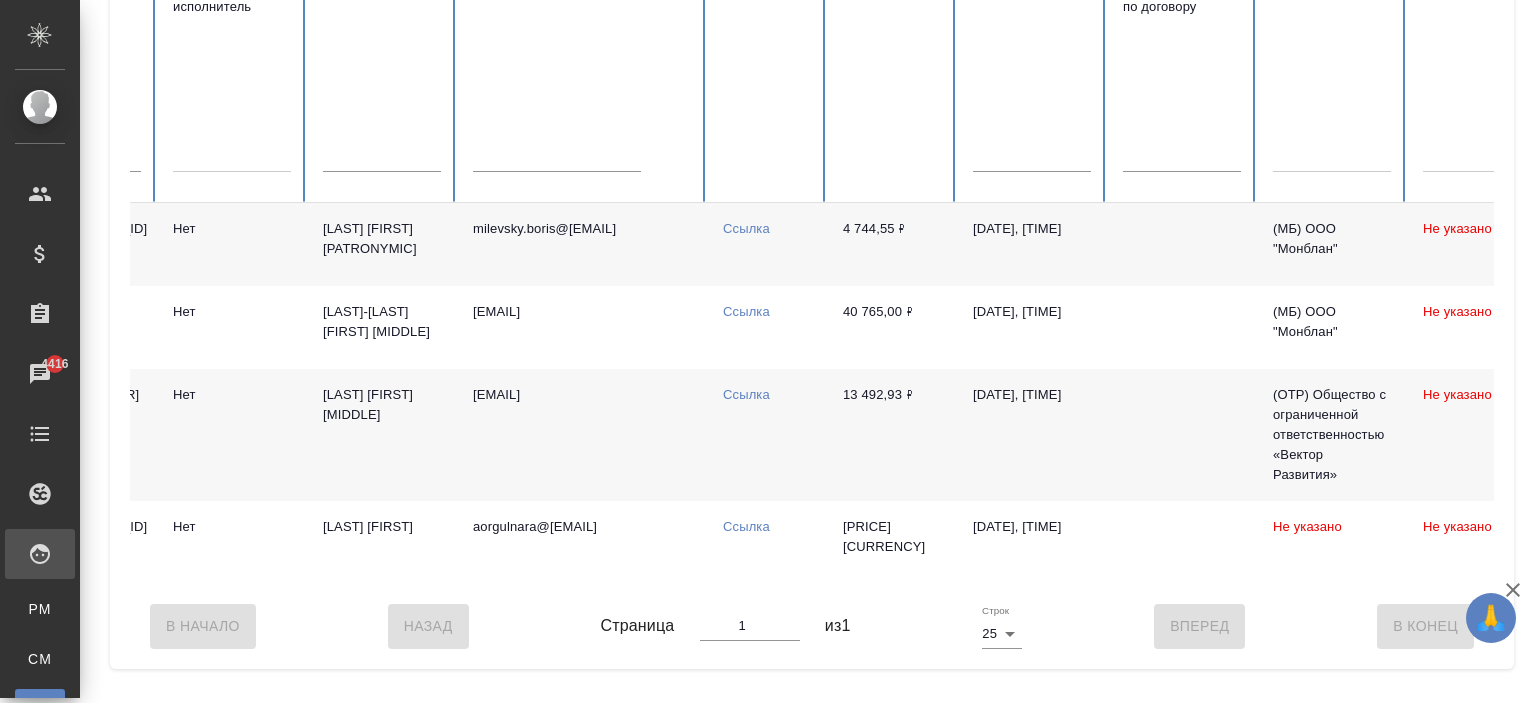 scroll, scrollTop: 0, scrollLeft: 353, axis: horizontal 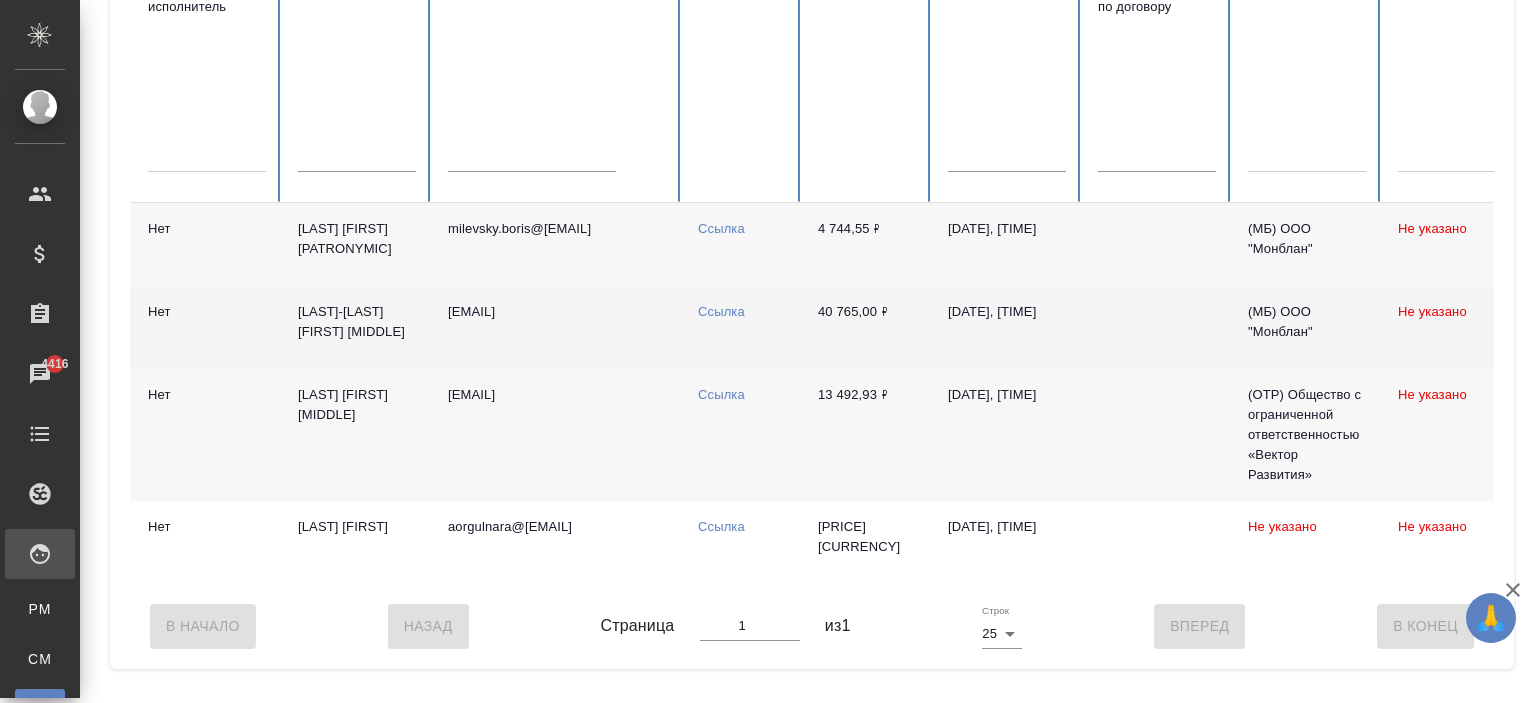 click on "Ссылка" at bounding box center (721, 311) 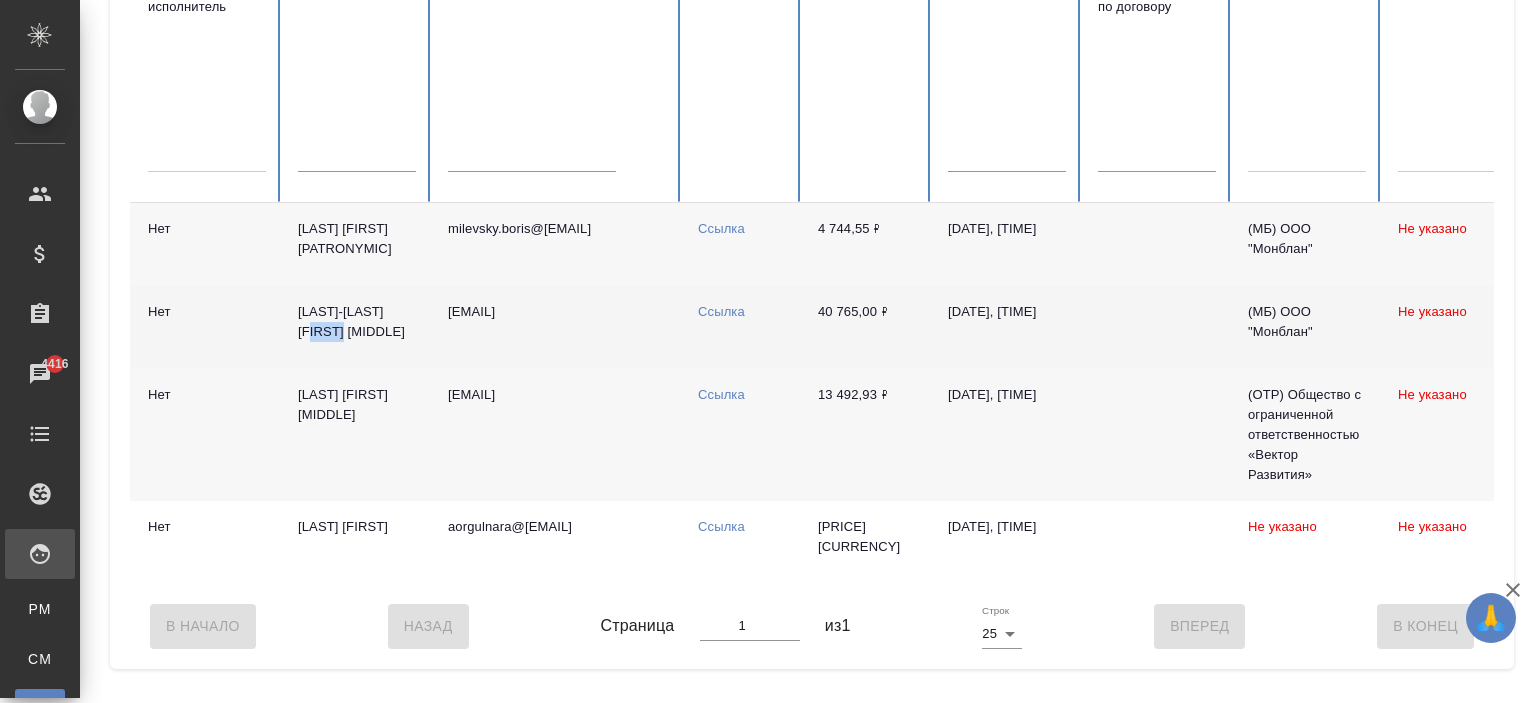 click on "Ссылка" at bounding box center (721, 228) 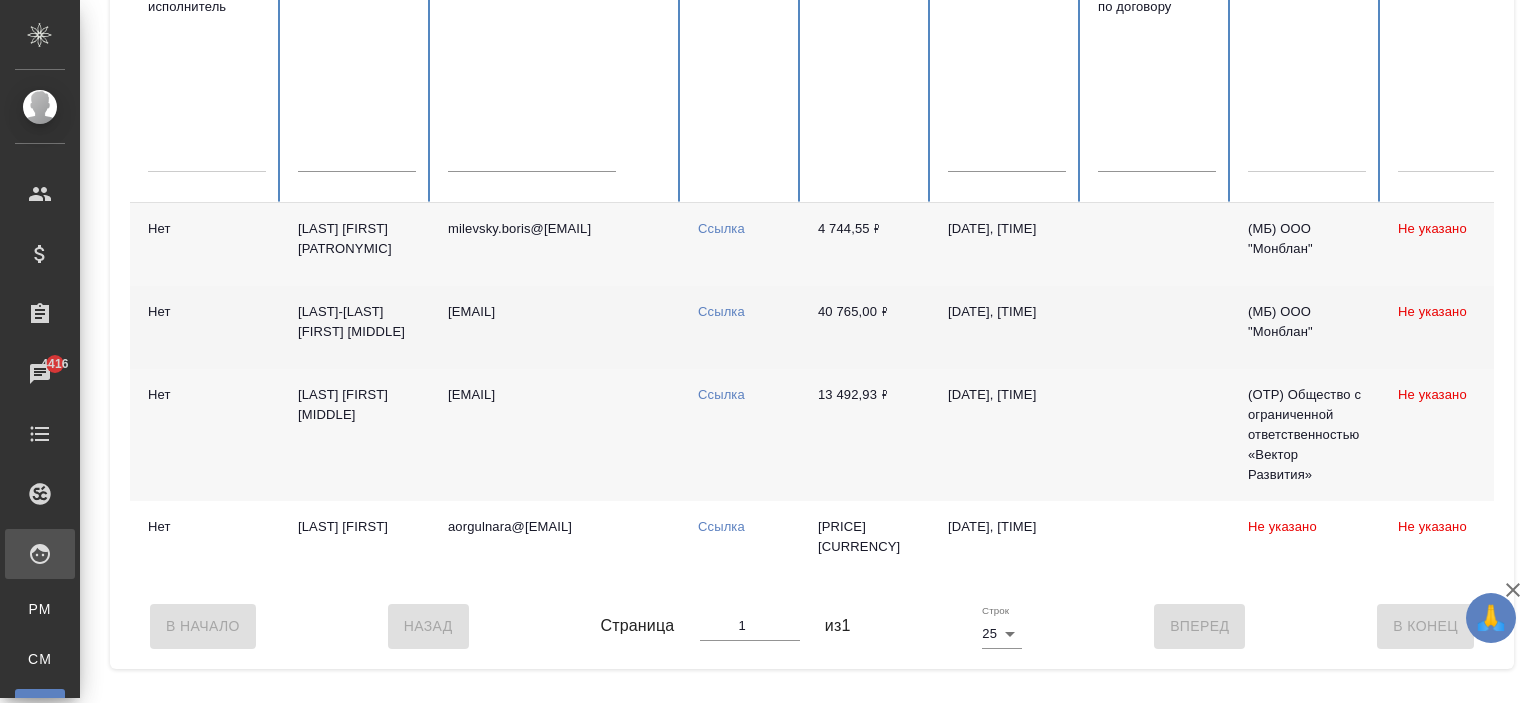click on "Милевский Борис Георгиевич" at bounding box center (357, 244) 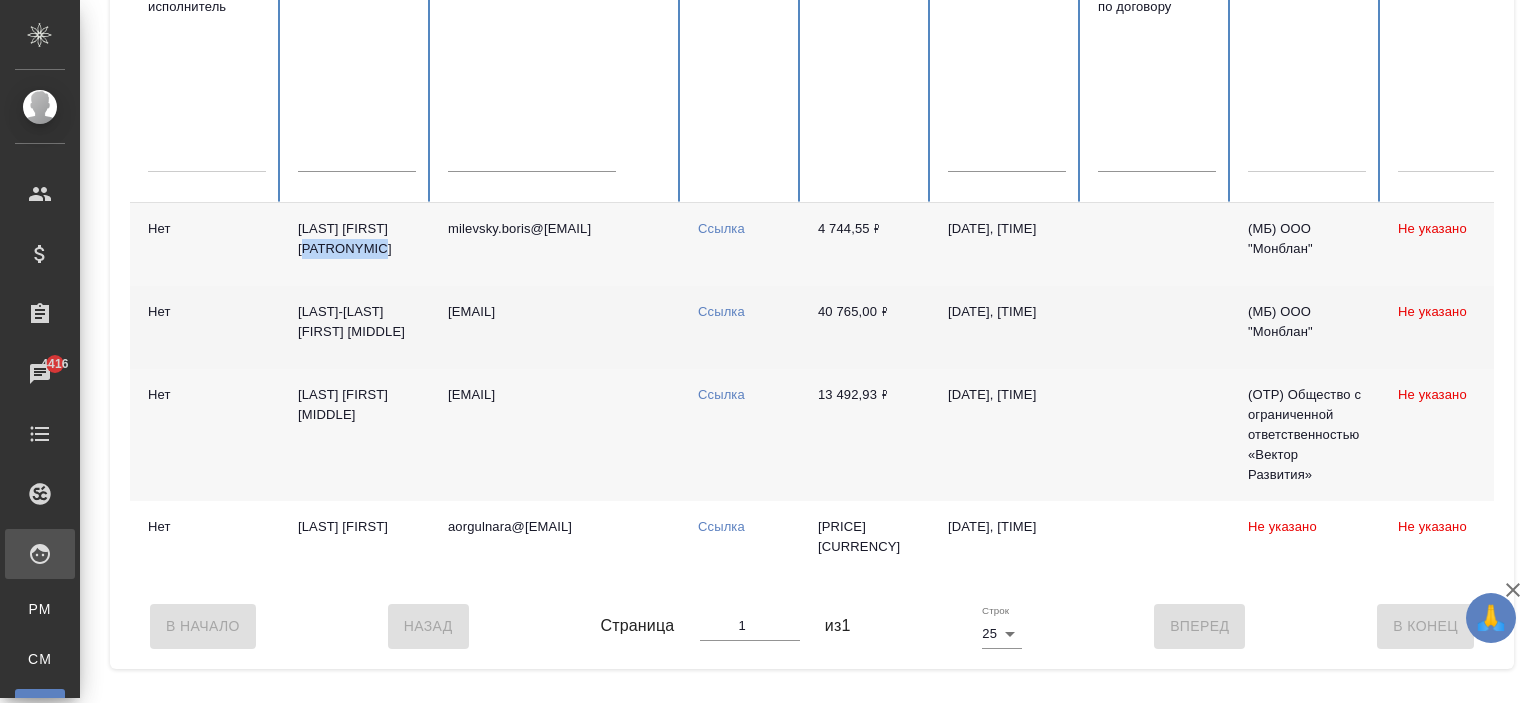 click on "Милевский Борис Георгиевич" at bounding box center (357, 244) 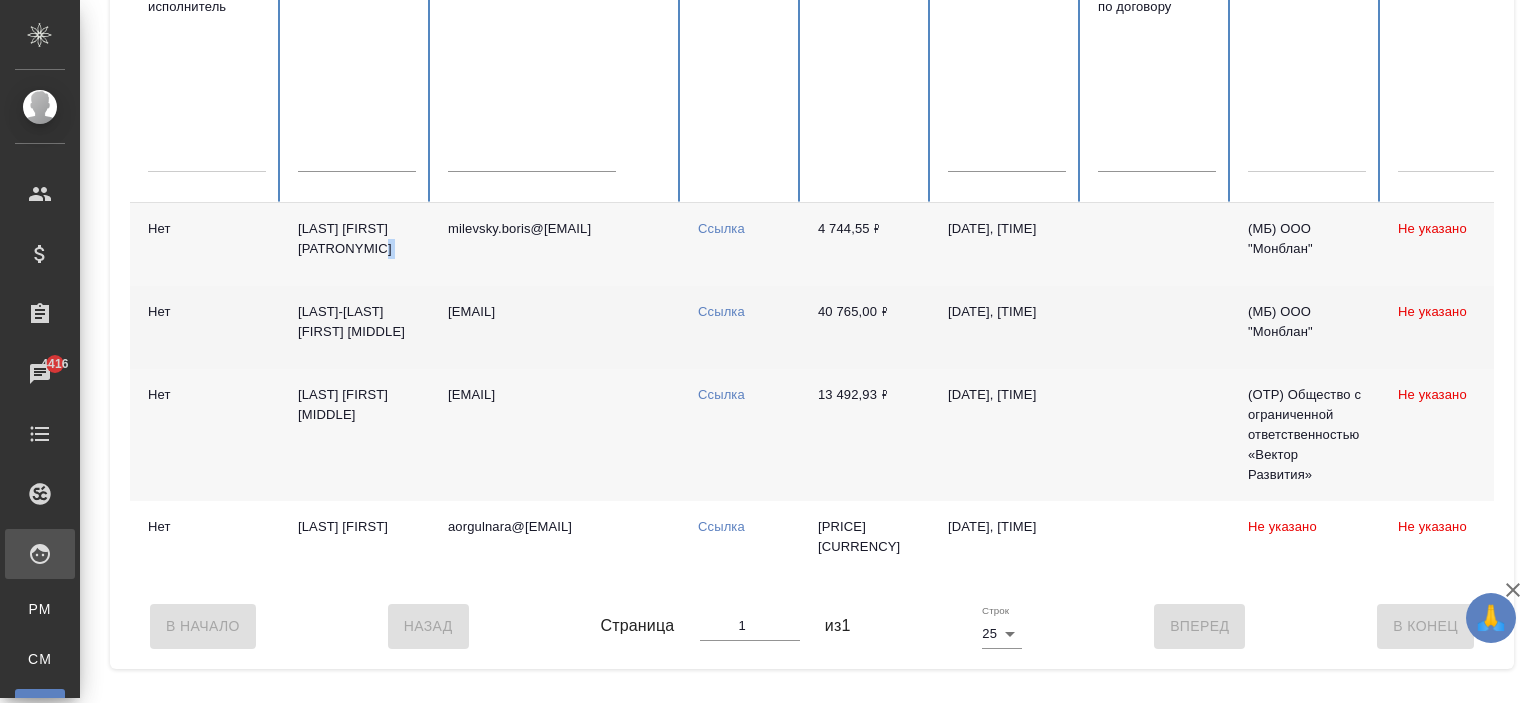 click on "Милевский Борис Георгиевич" at bounding box center (357, 244) 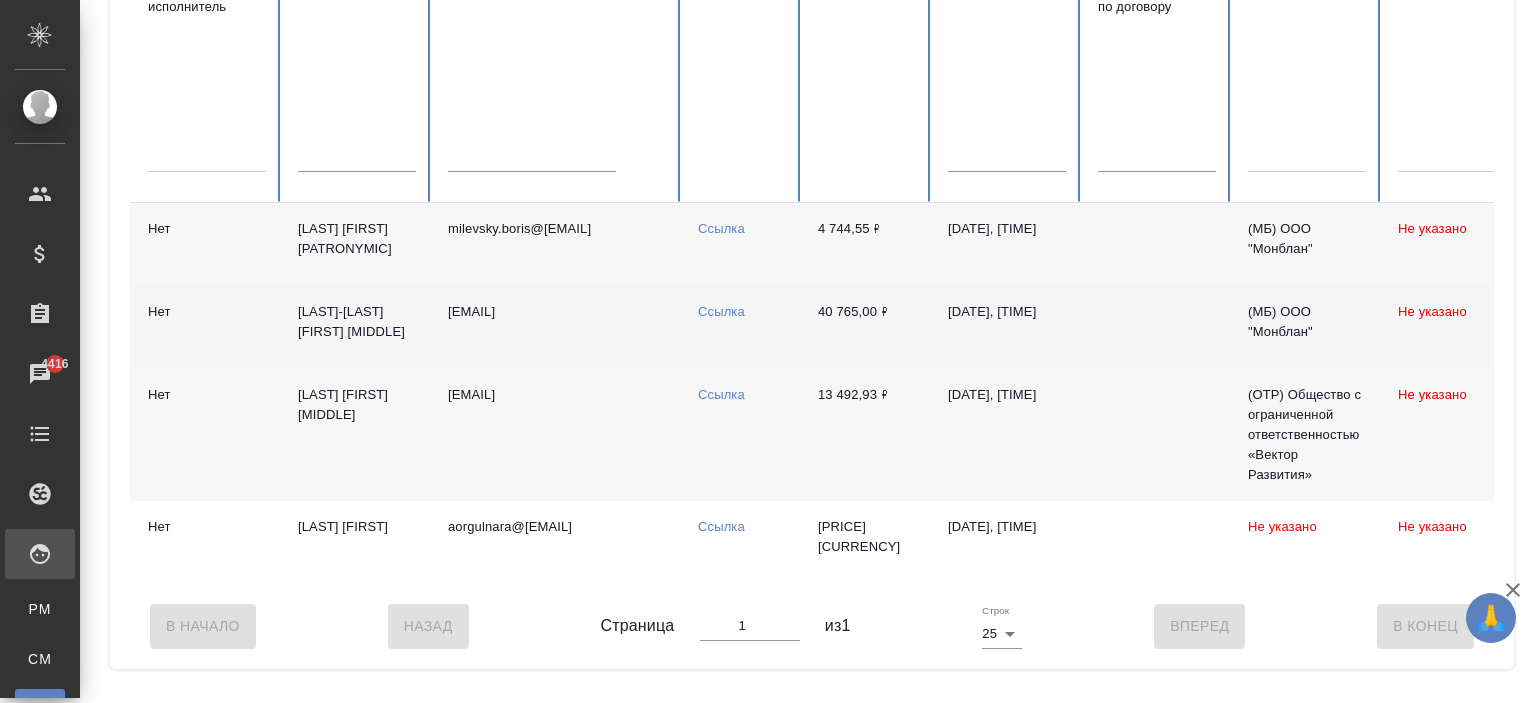 click on "[FIRST]-[LAST] [MIDDLE] [LAST]" at bounding box center (357, 327) 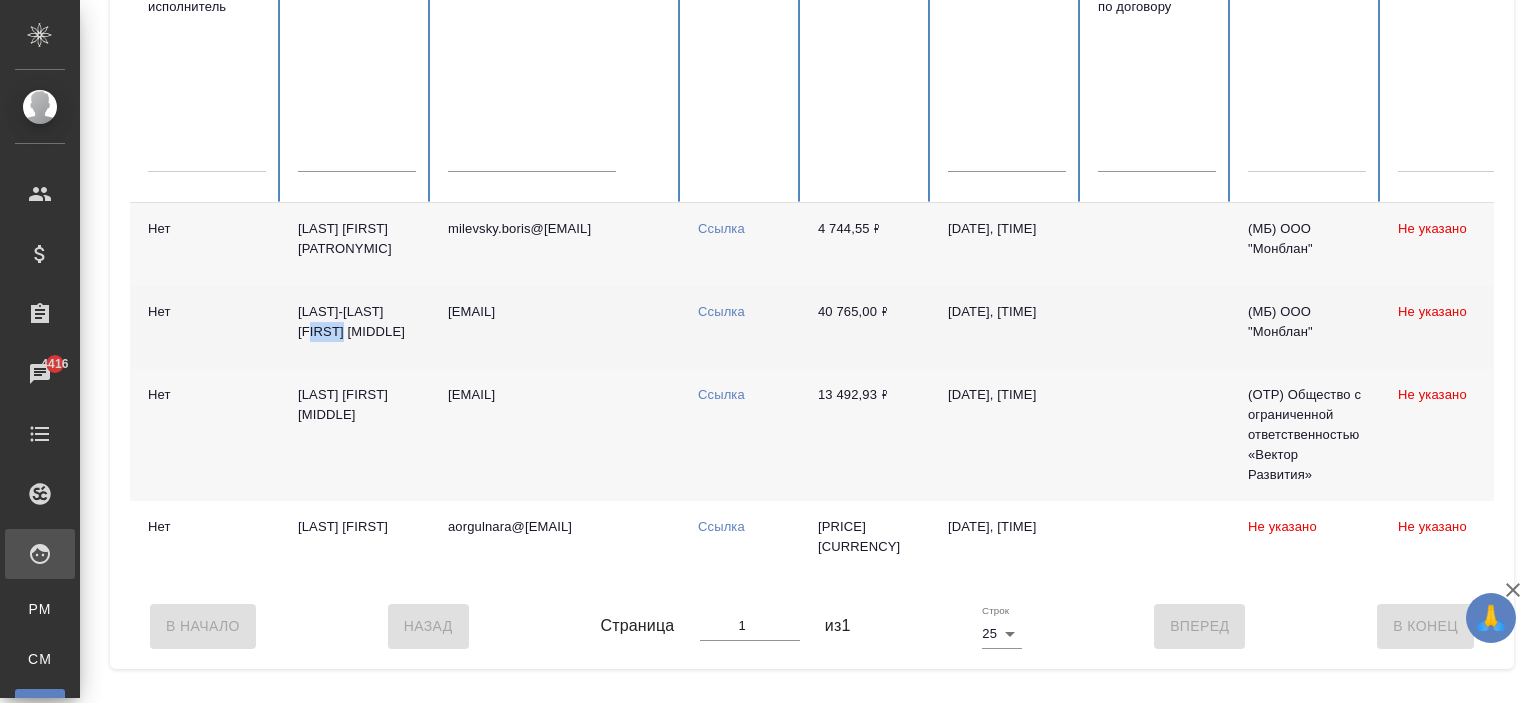 click on "[FIRST]-[LAST] [MIDDLE] [LAST]" at bounding box center (357, 327) 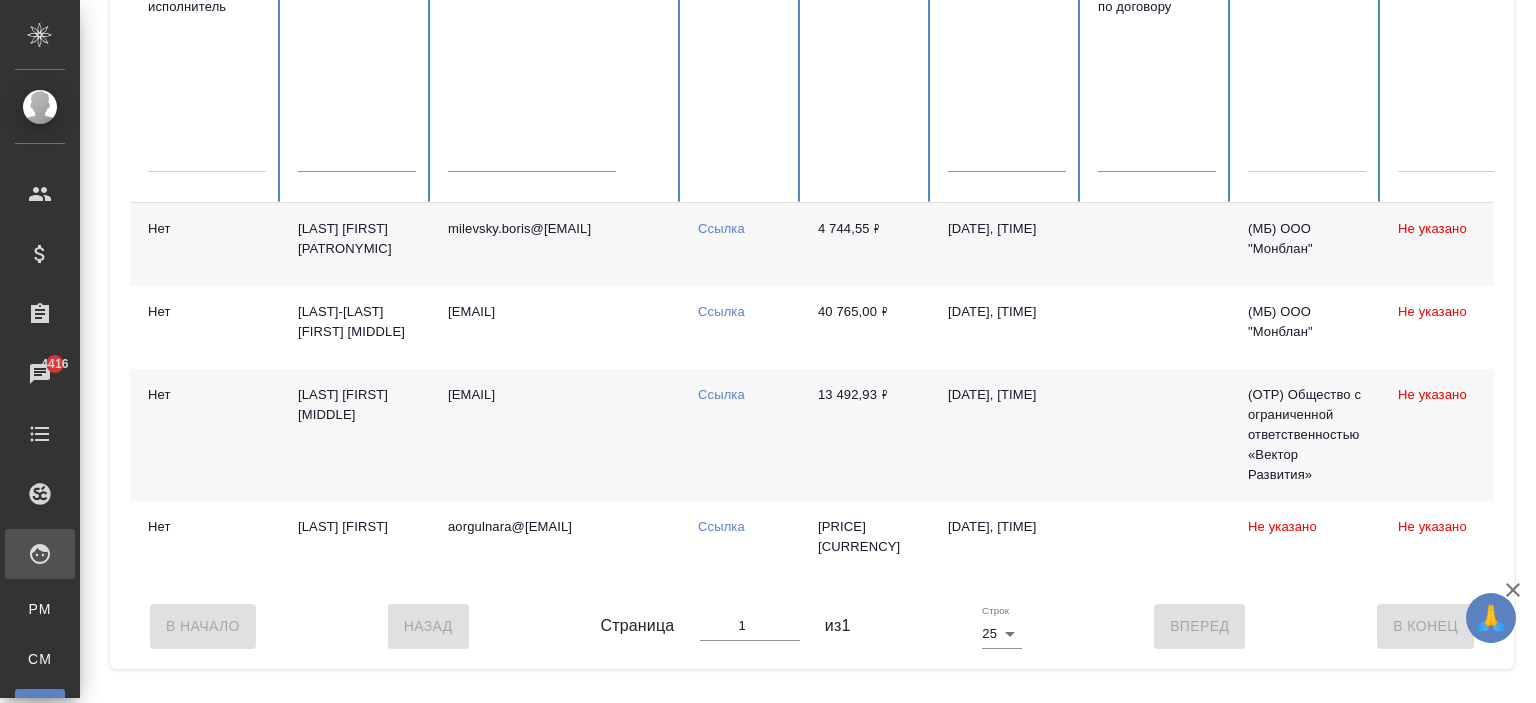click on "Пахно Елена Александровна" at bounding box center (357, 435) 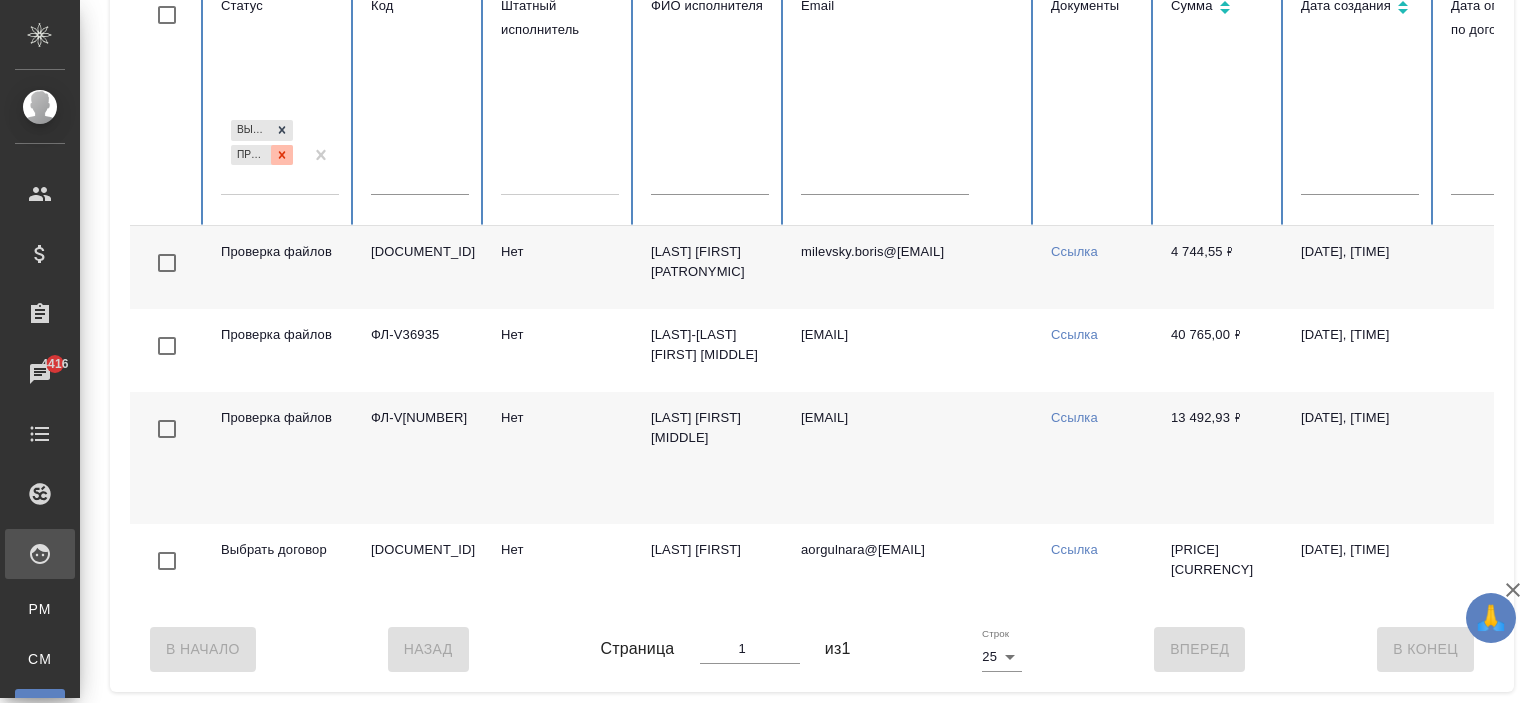 click at bounding box center [282, 155] 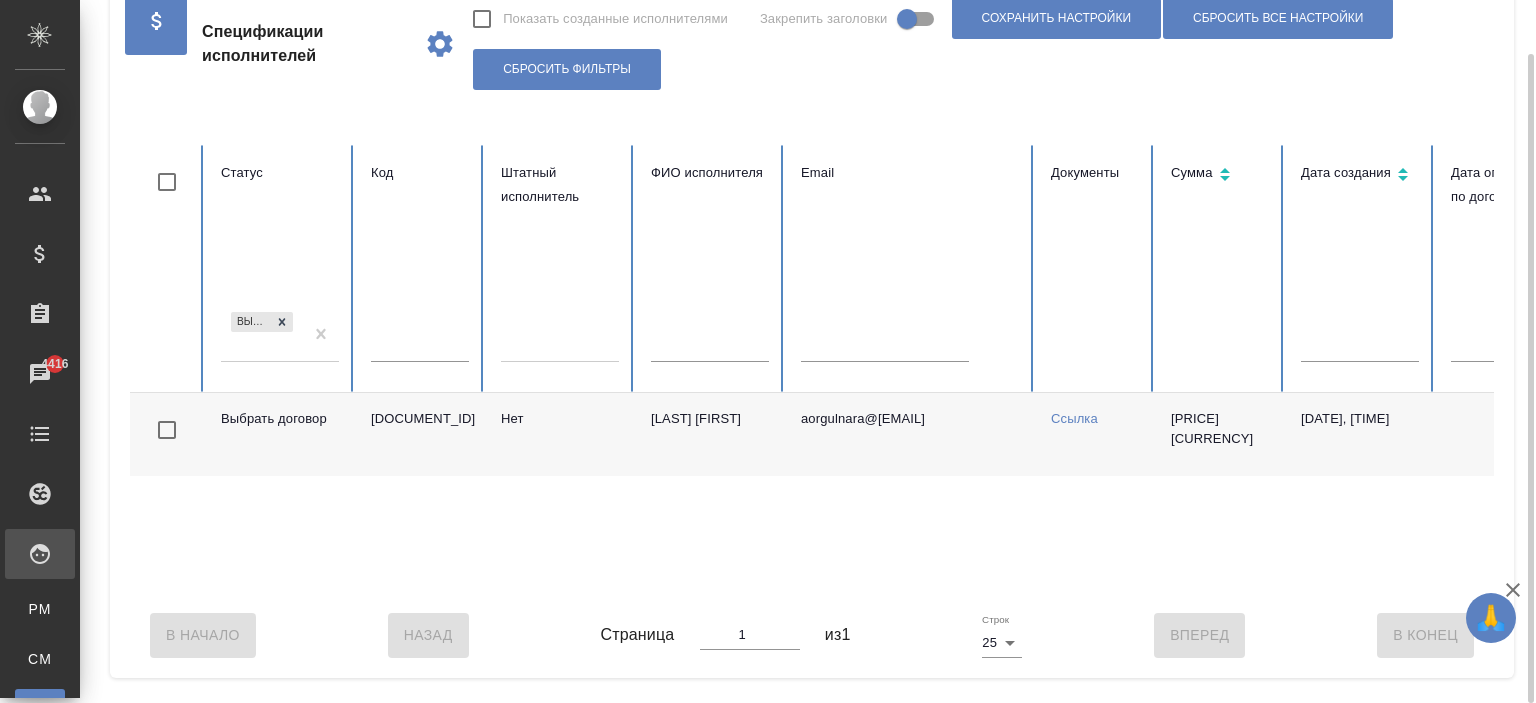 scroll, scrollTop: 58, scrollLeft: 0, axis: vertical 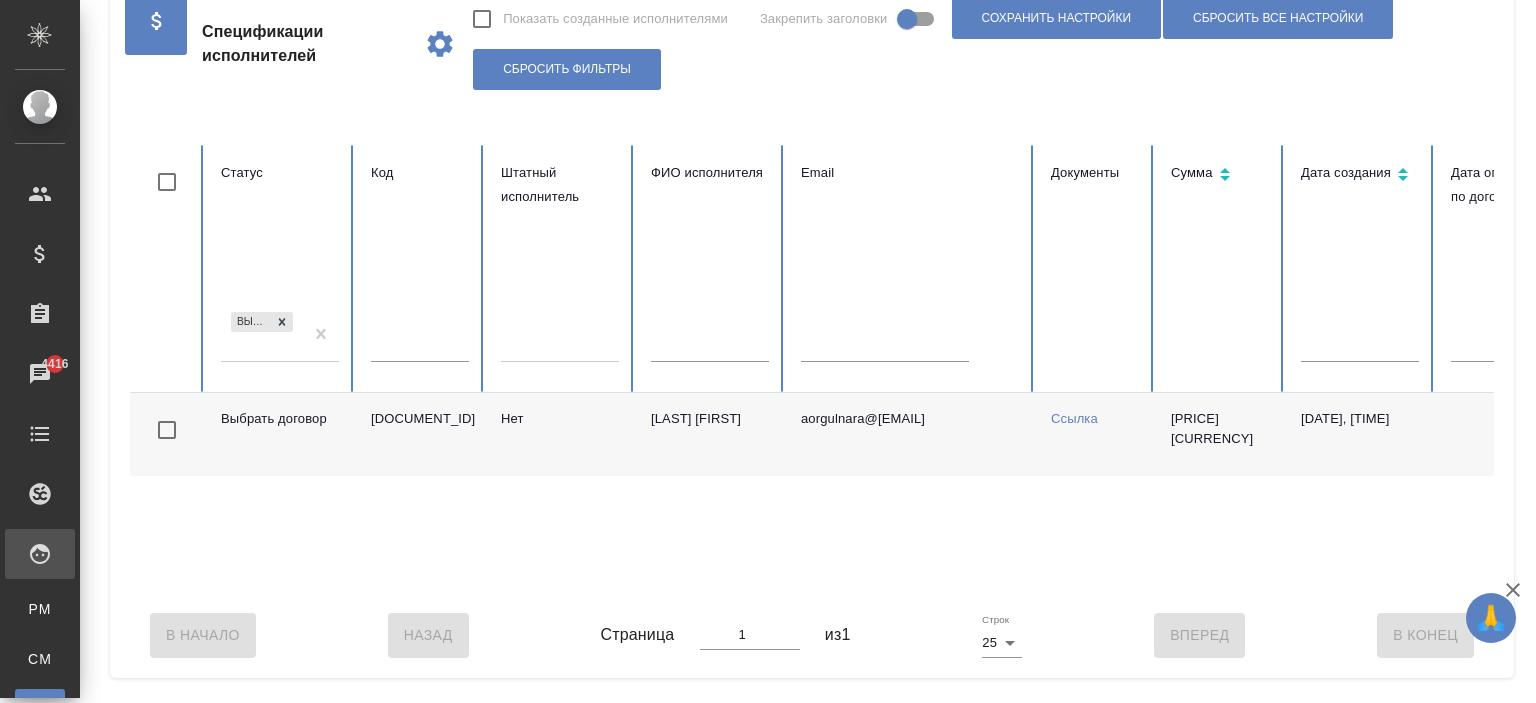 click on "Выбрать договор" at bounding box center (280, 335) 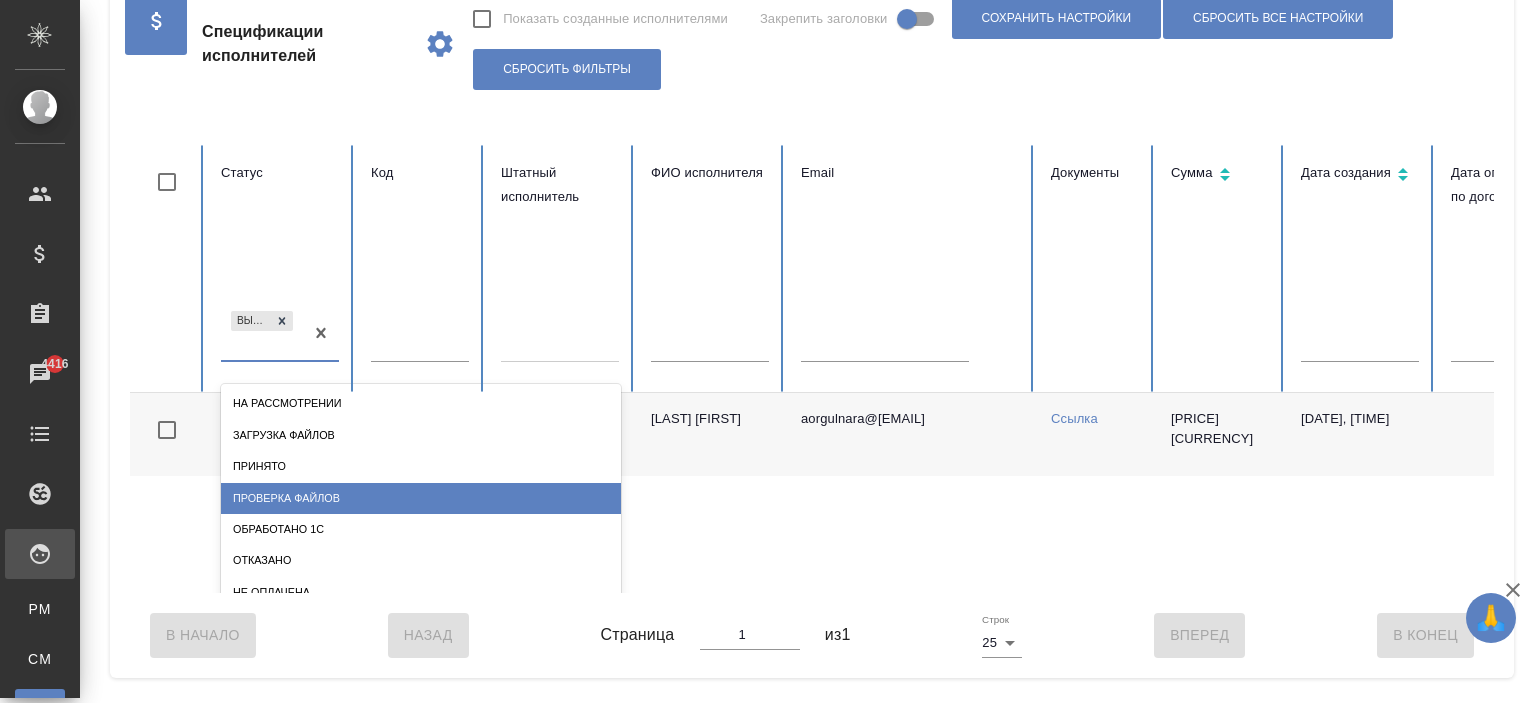 click on "Проверка файлов" at bounding box center [421, 498] 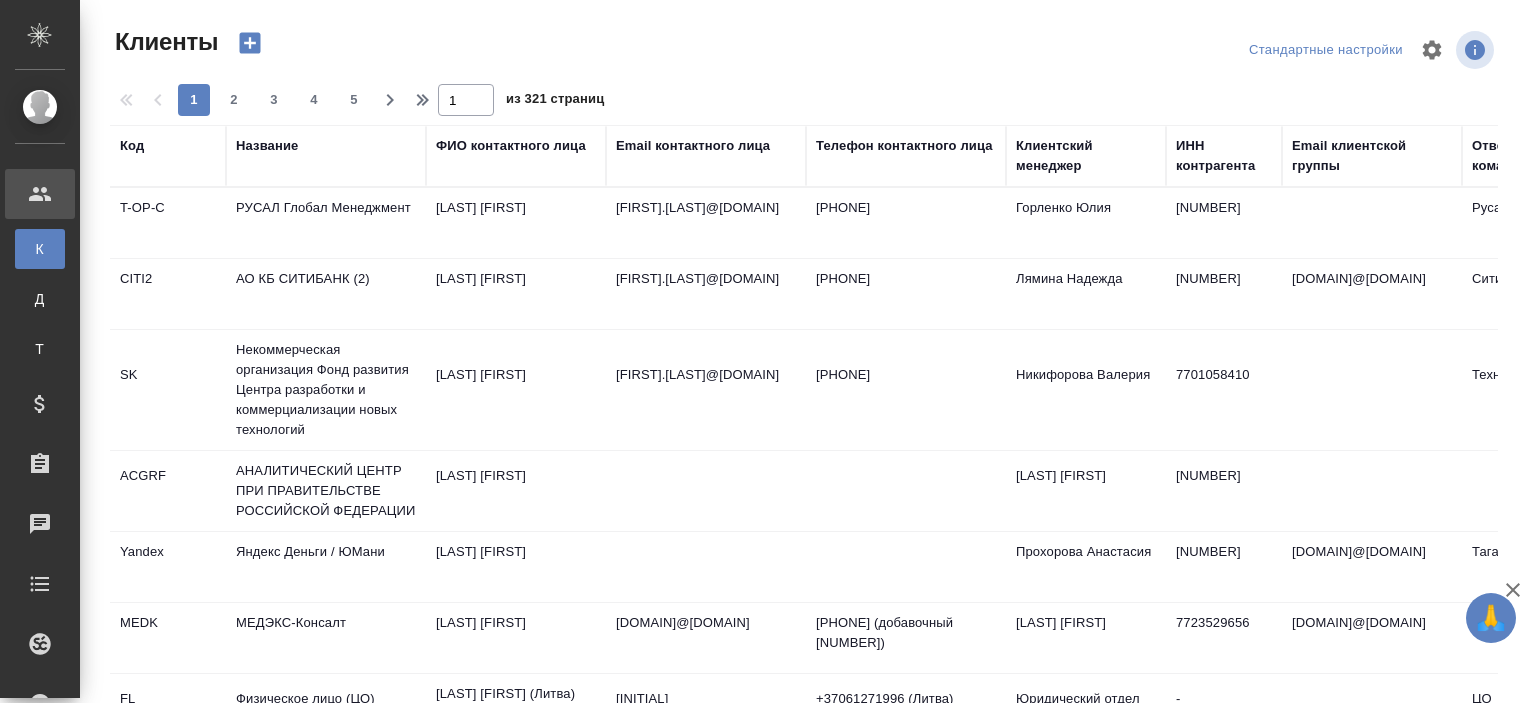 select on "RU" 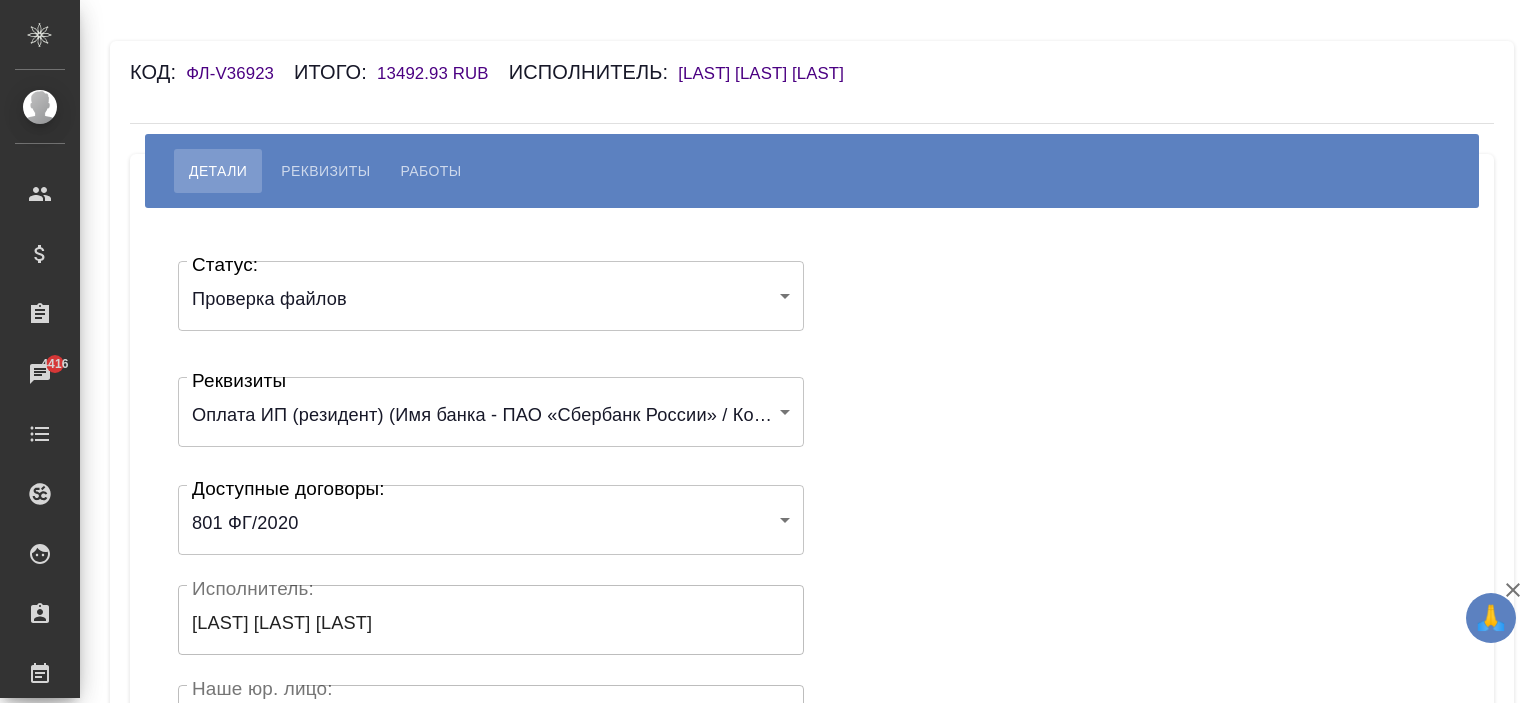 scroll, scrollTop: 0, scrollLeft: 0, axis: both 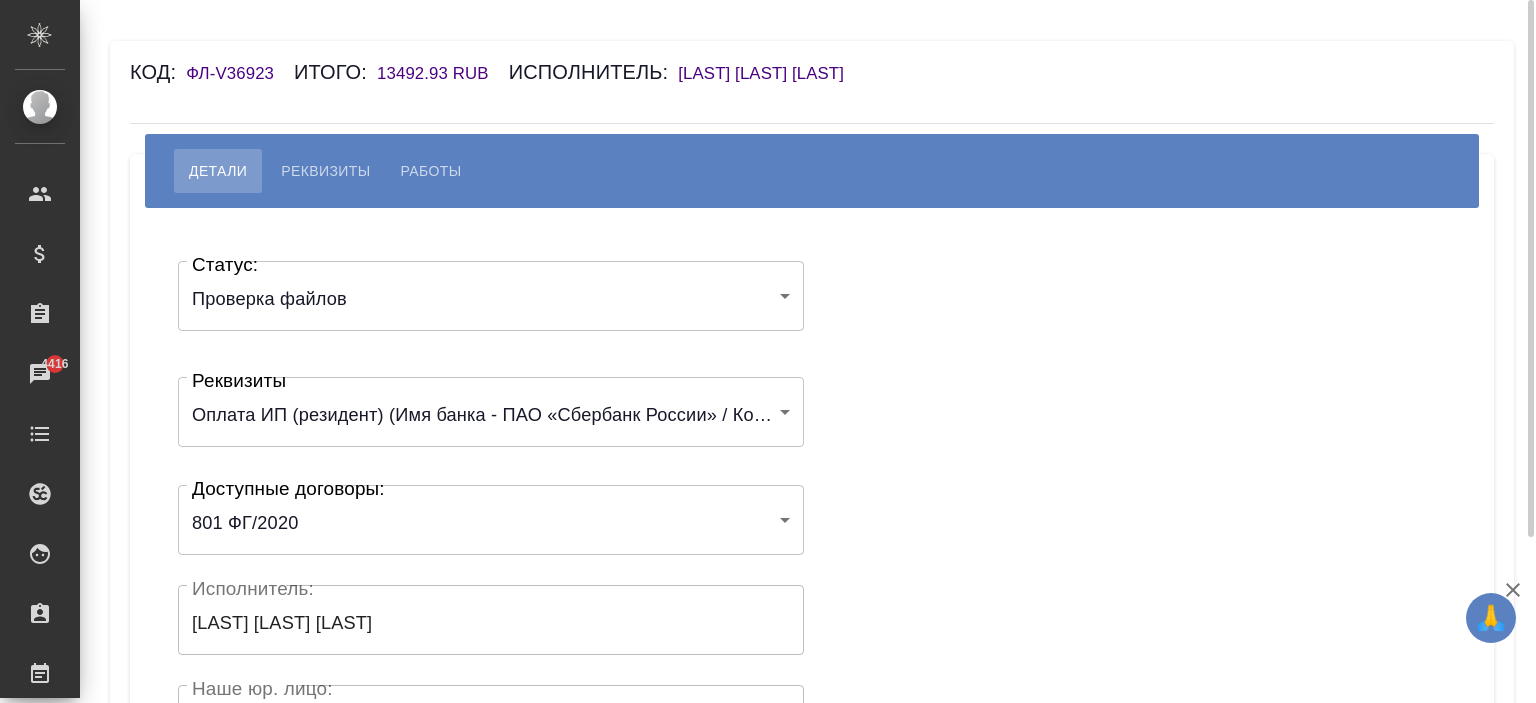 click on "🙏 .cls-1
fill:#fff;
AWATERA [LAST] [LAST] Клиенты Спецификации Заказы 4416 Чаты Todo Проекты SC Исполнители Кандидаты Работы Входящие заявки Заявки на доставку Рекламации Проекты процессинга Конференции Выйти Код: ФЛ-V36923 Итого: 13492.93 RUB Исполнитель: [LAST] [LAST] [LAST] Детали Реквизиты Работы Статус: Проверка файлов filesCheck Статус: Реквизиты Оплата ИП (резидент) (Имя банка - ПАО «Сбербанк России» / Корреспондентский счет - [ACCOUNT] / БИК - [BIK] / Расчетный счет - [ACCOUNT] / ИНН получателя - [INN] / ОГРН - [OGRN] / ФИО получателя - [LAST] [LAST] [LAST])" at bounding box center [768, 351] 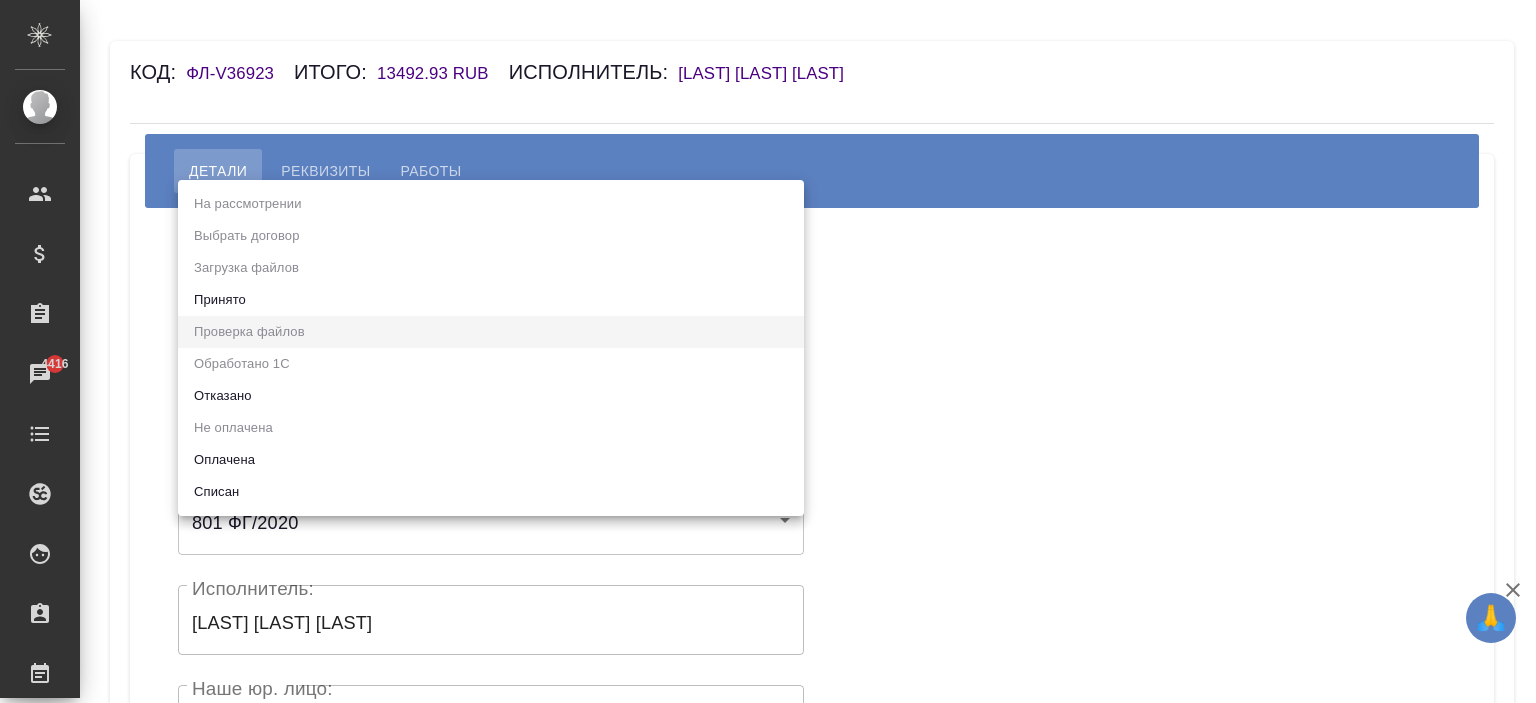 click on "Принято" at bounding box center [491, 300] 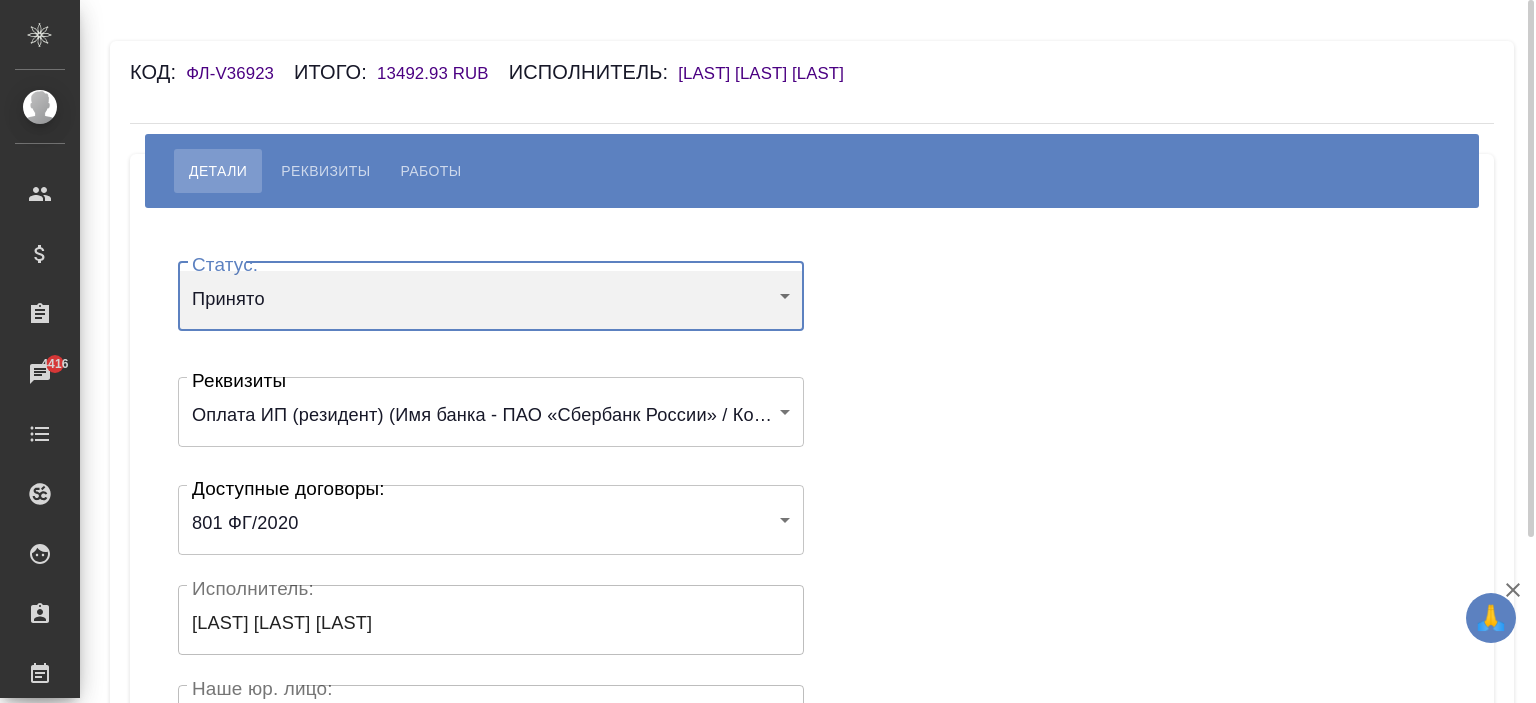 scroll, scrollTop: 440, scrollLeft: 0, axis: vertical 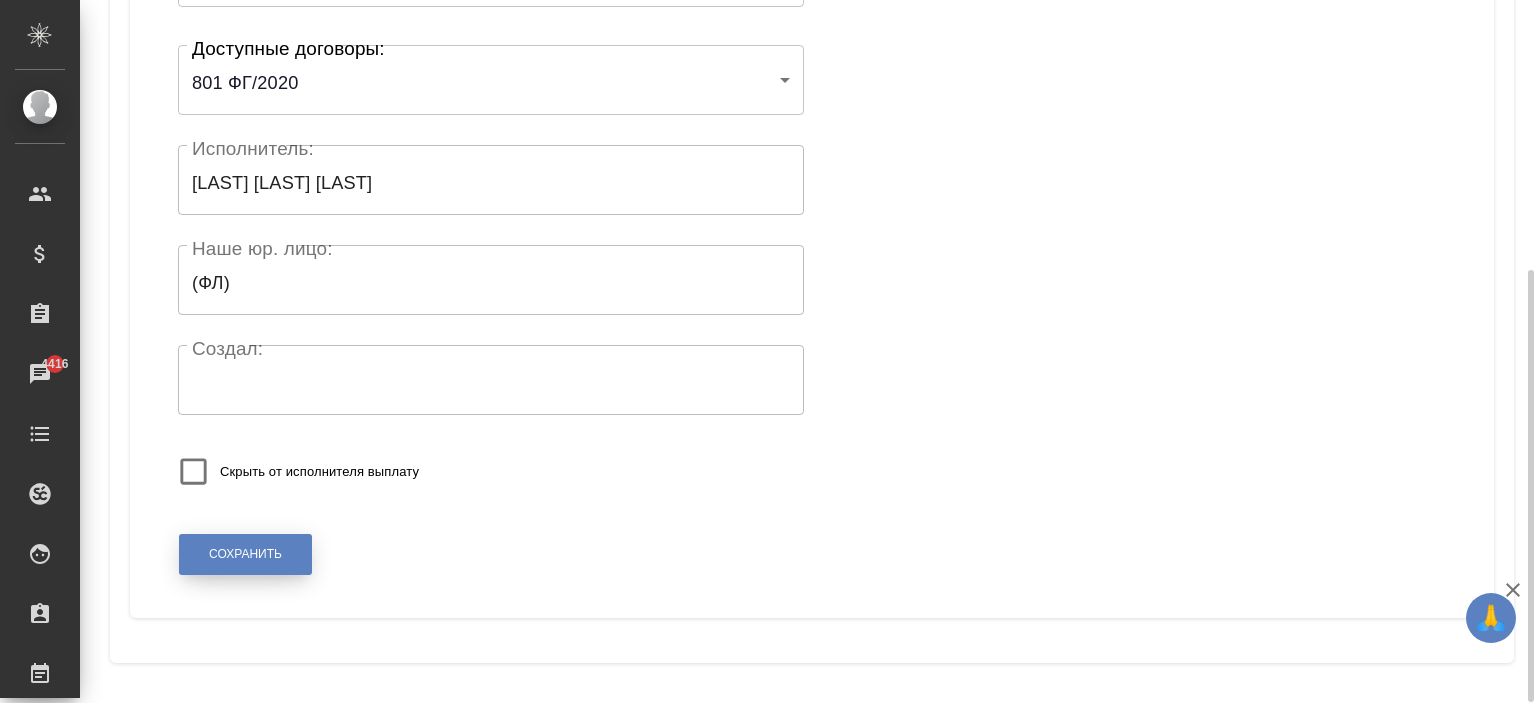 click on "Сохранить" at bounding box center [245, 554] 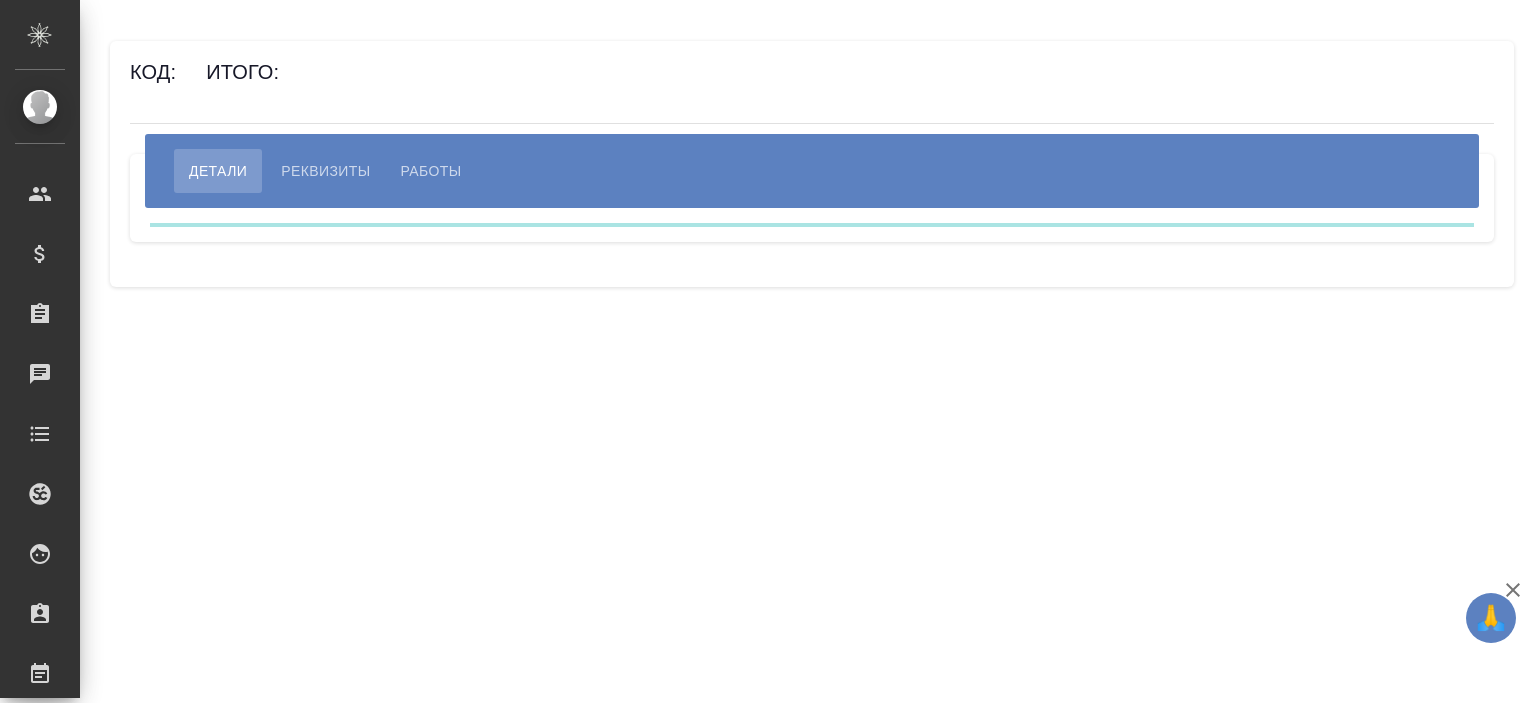 scroll, scrollTop: 0, scrollLeft: 0, axis: both 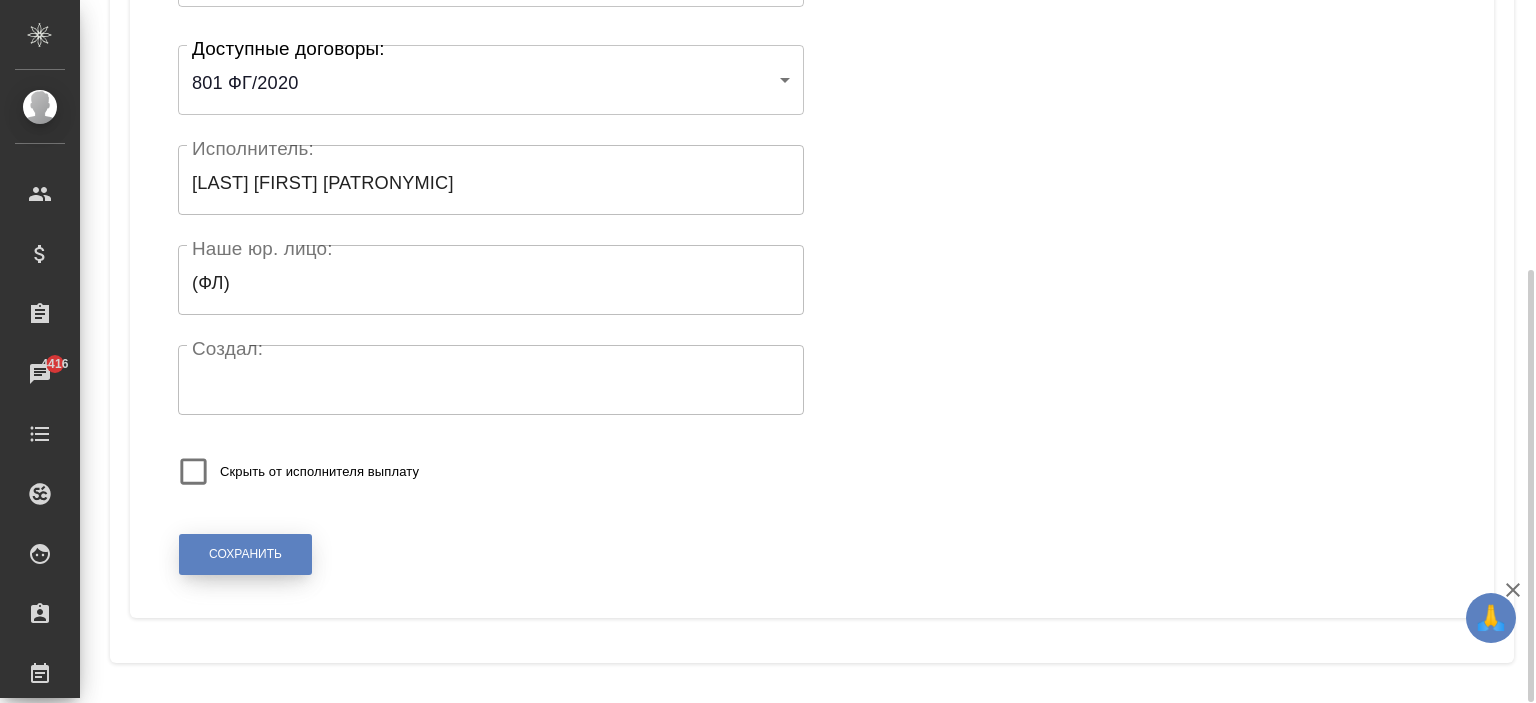 click on "Сохранить" at bounding box center (245, 554) 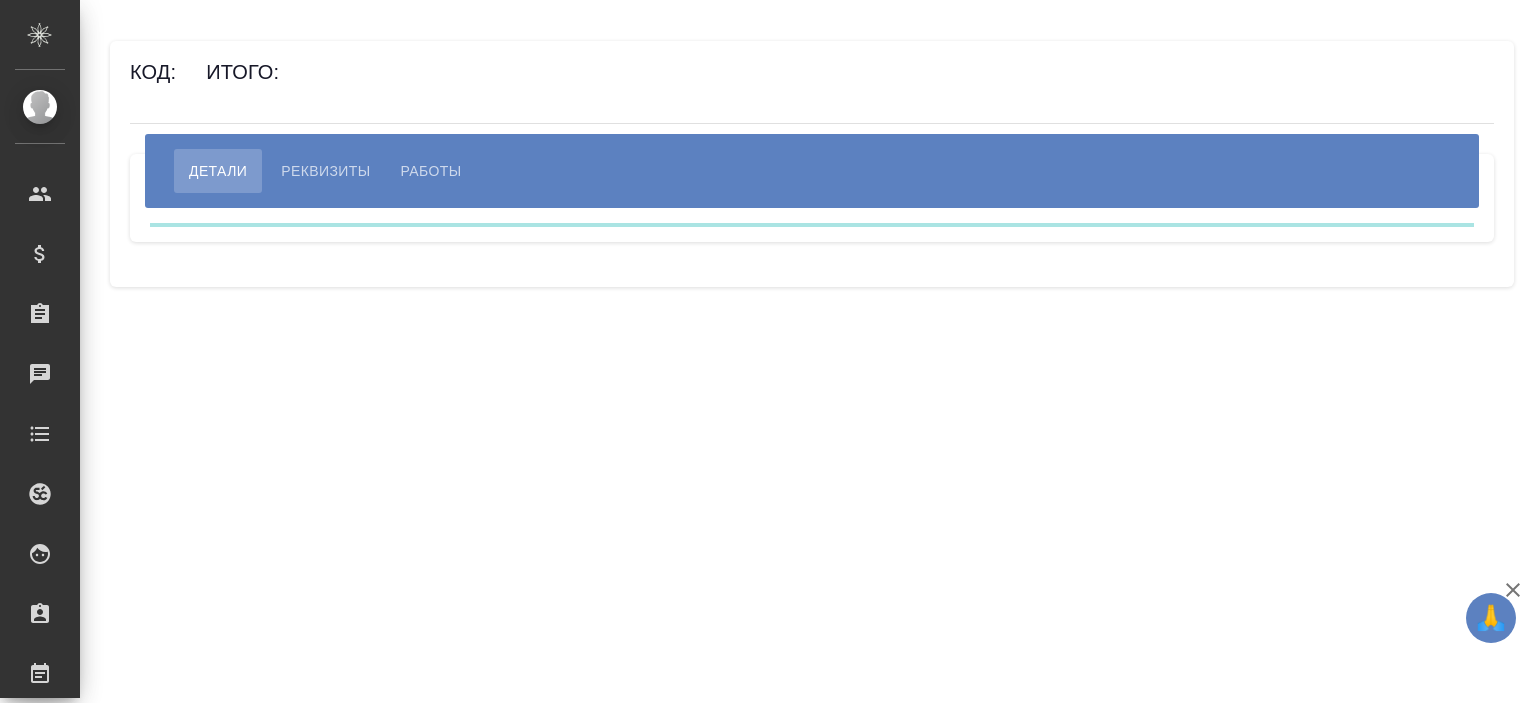 scroll, scrollTop: 0, scrollLeft: 0, axis: both 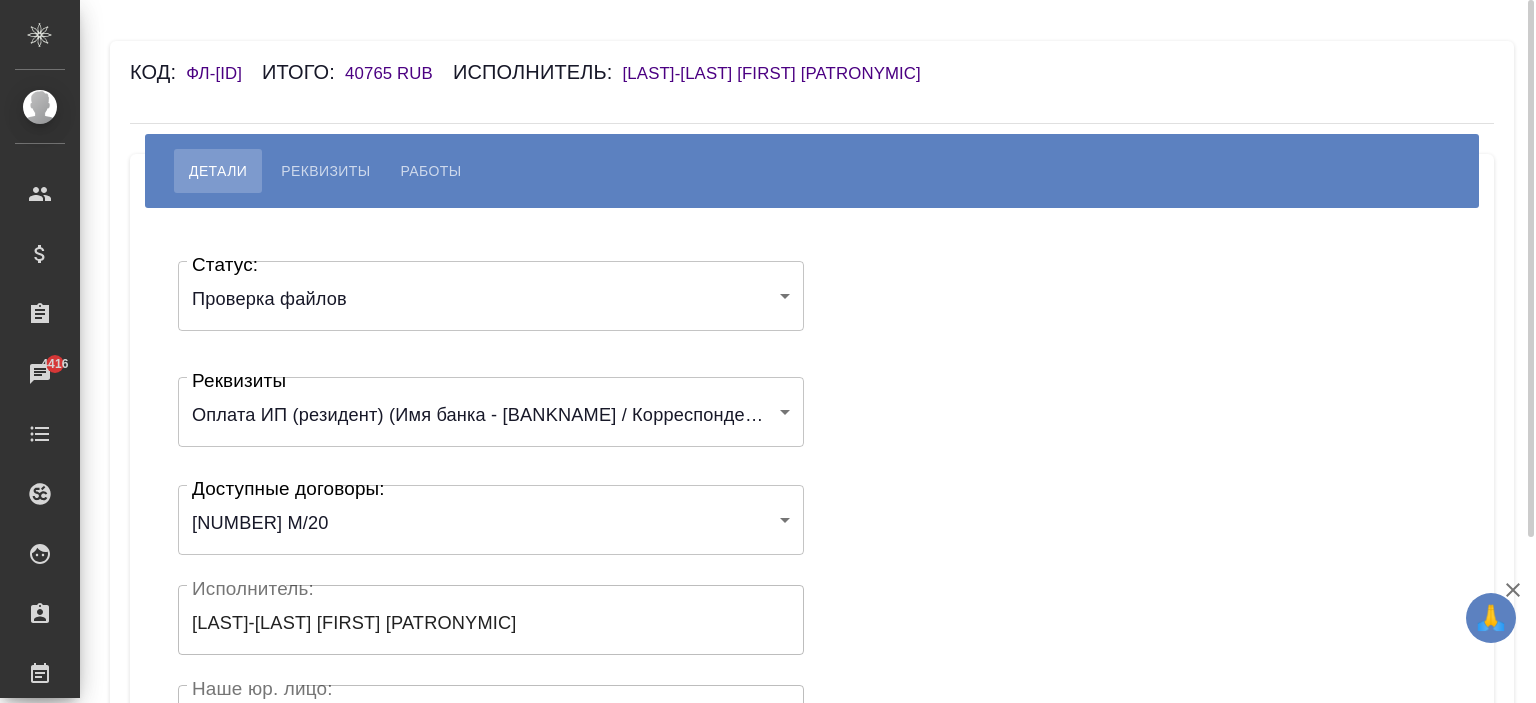 click on "🙏 .cls-1
fill:#fff;
AWATERA [LAST] [FIRST] Клиенты Спецификации Заказы 4416 Чаты Todo Проекты SC Исполнители Кандидаты Работы Входящие заявки Заявки на доставку Рекламации Проекты процессинга Конференции Выйти Код: ФЛ-[ID] Итого: 40765 RUB Исполнитель: [LAST]-[LAST] [FIRST] [PATRONYMIC] Детали Реквизиты Работы Статус: Проверка файлов filesCheck Статус: Реквизиты [ID] Реквизиты Доступные договоры: [NUMBER] М/20 [ID] Доступные договоры: Исполнитель: [LAST]-[LAST] [FIRST] [PATRONYMIC] Исполнитель: Наше юр. лицо: (ФЛ) Наше юр. лицо: Создал: Создал: Сохранить .cls-1   Todo" at bounding box center [768, 351] 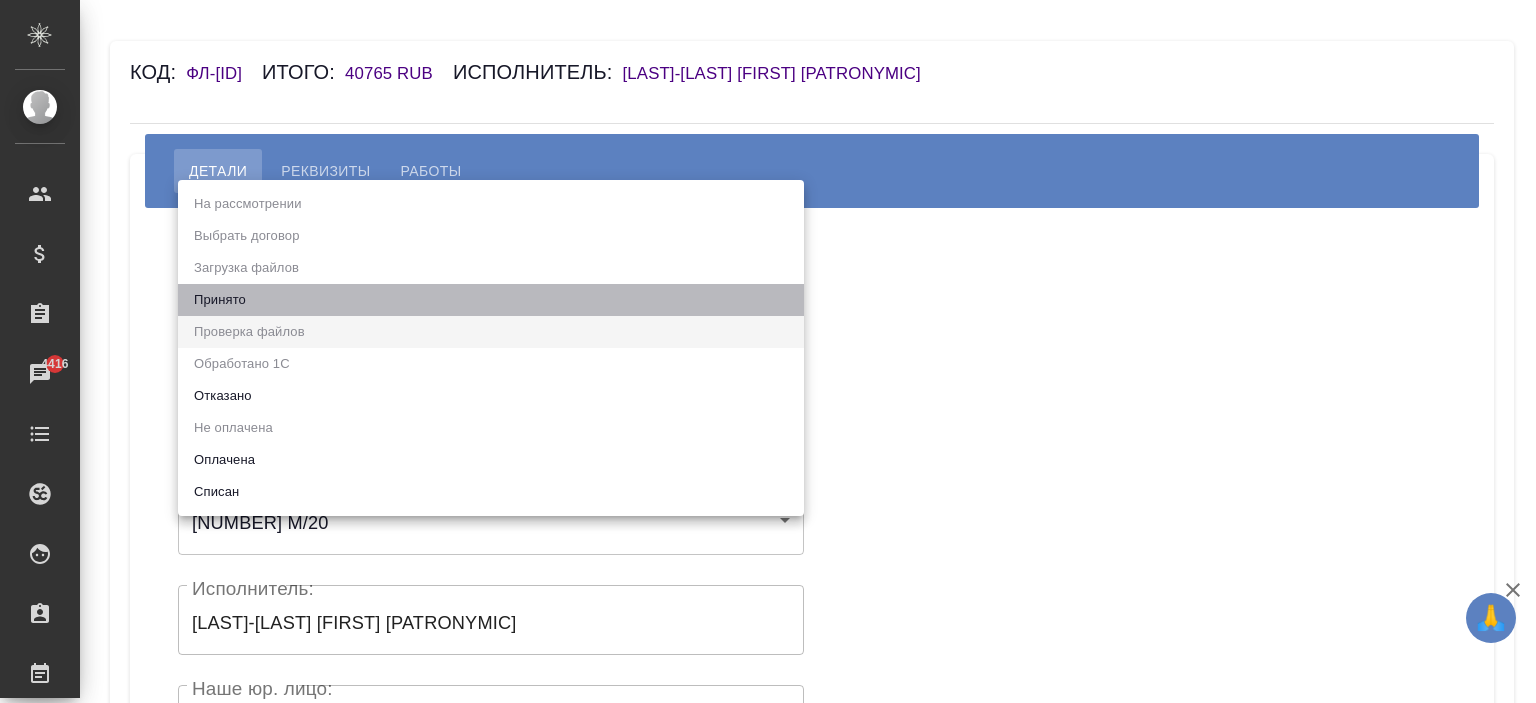 click on "Принято" at bounding box center (491, 300) 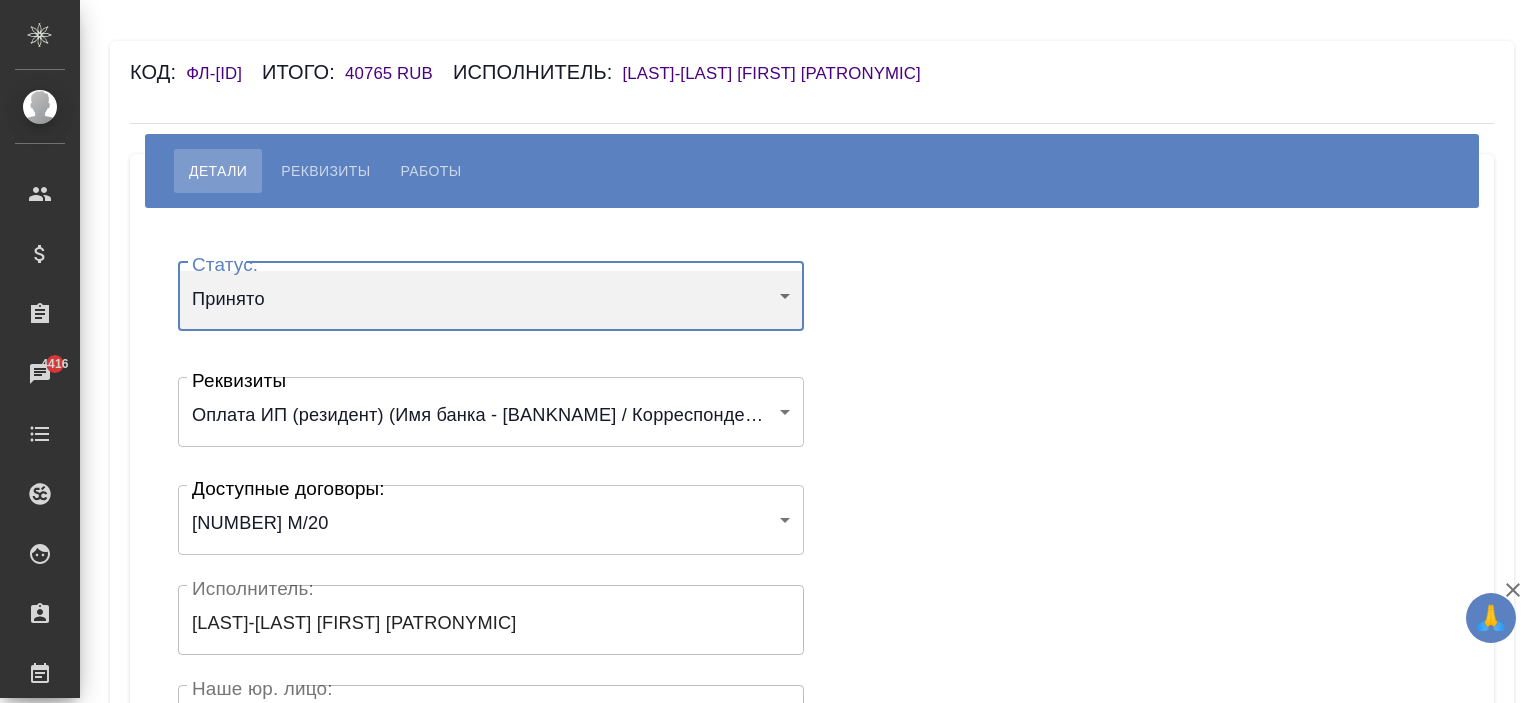 scroll, scrollTop: 440, scrollLeft: 0, axis: vertical 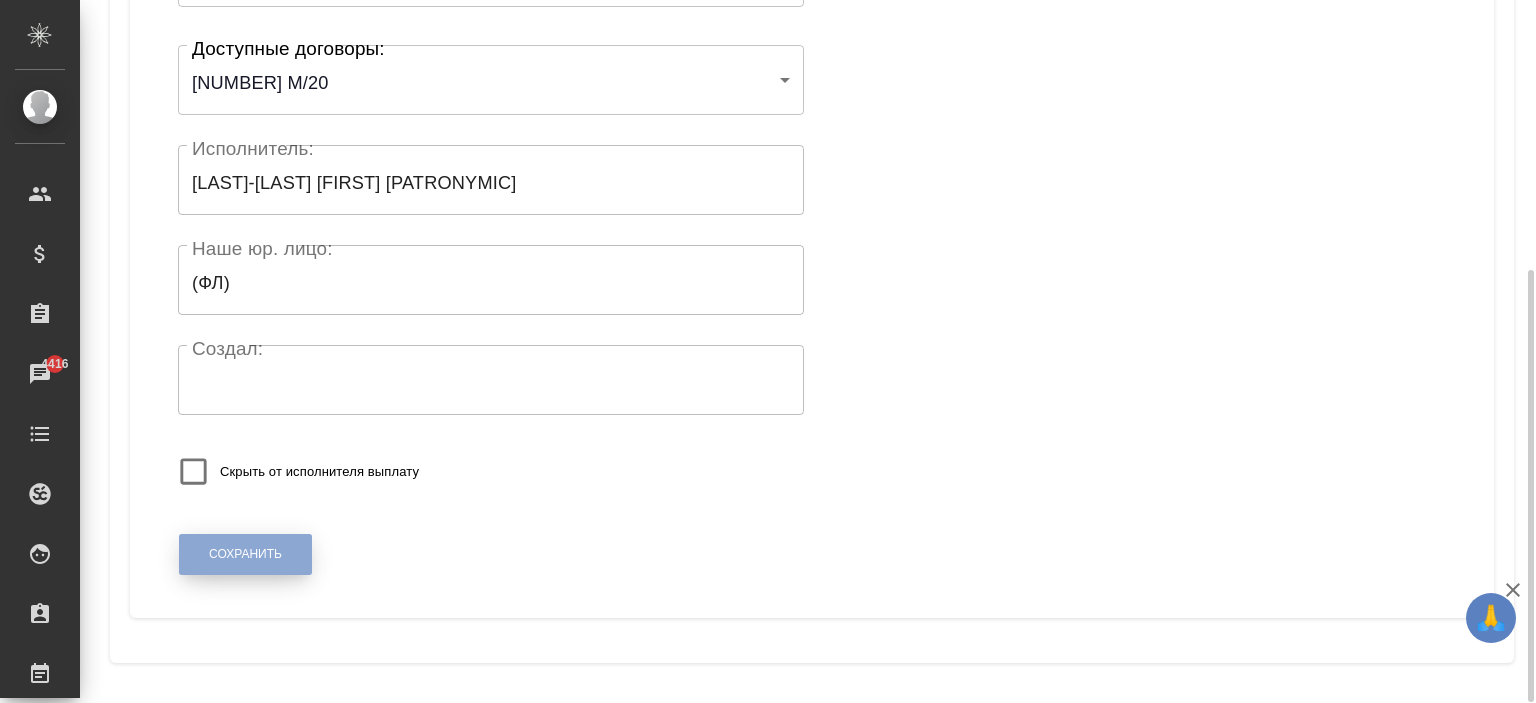 click on "Сохранить" at bounding box center [245, 554] 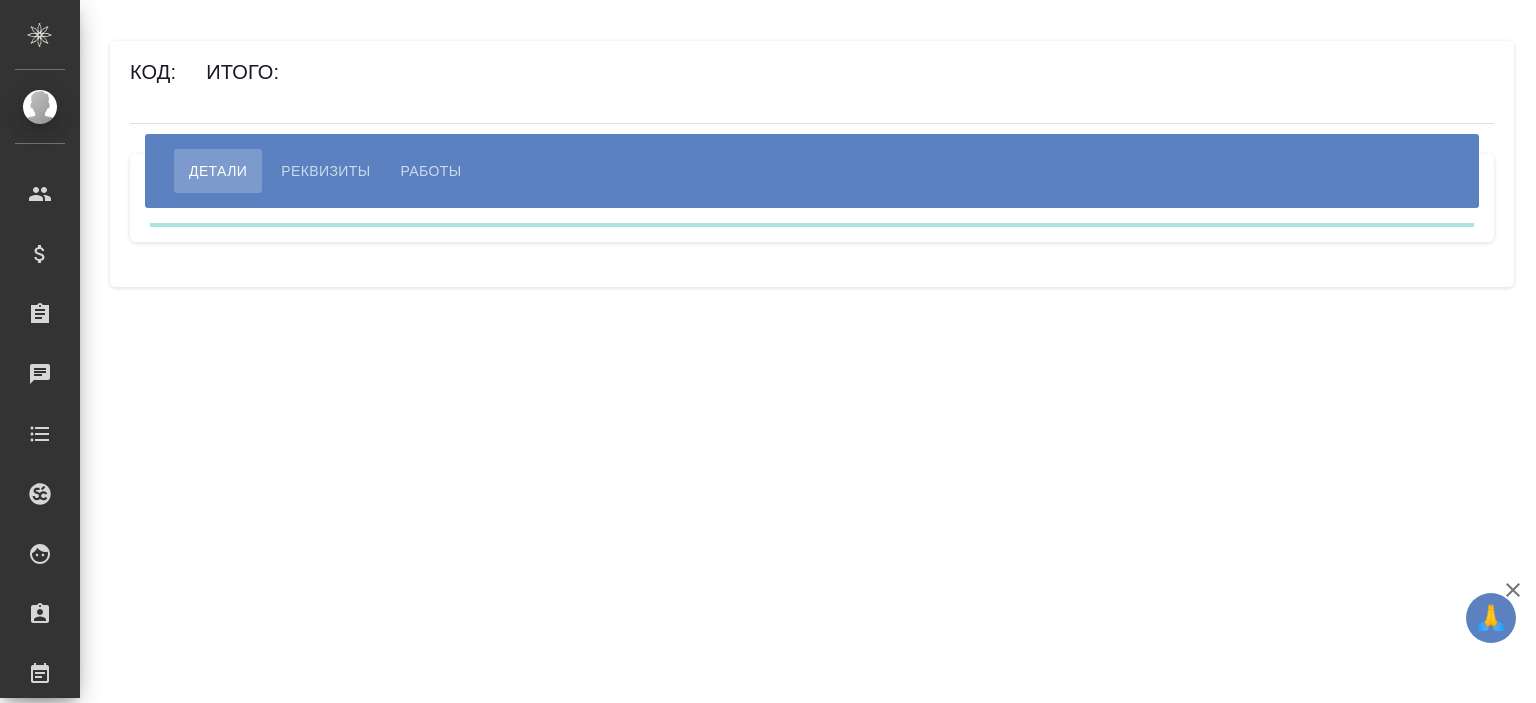scroll, scrollTop: 0, scrollLeft: 0, axis: both 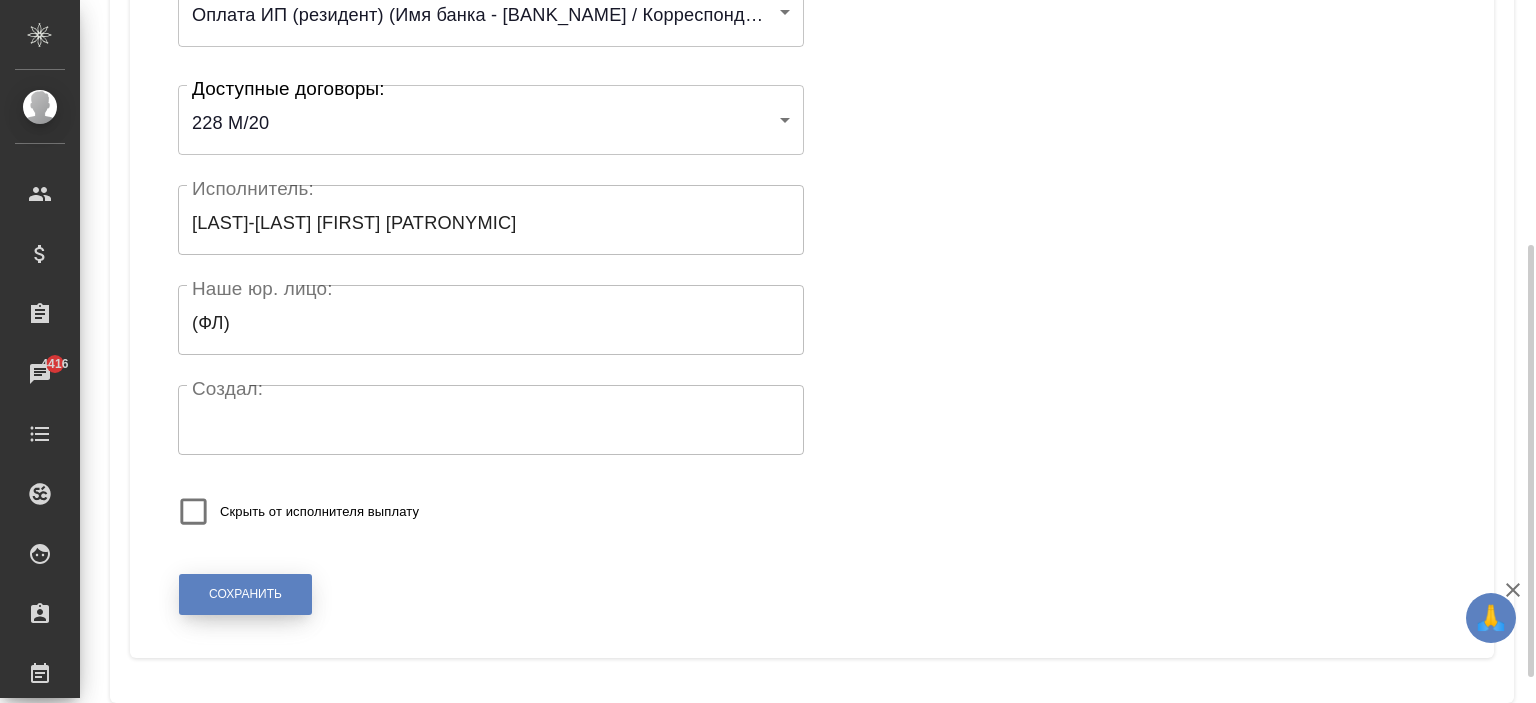 click on "Сохранить" at bounding box center [245, 594] 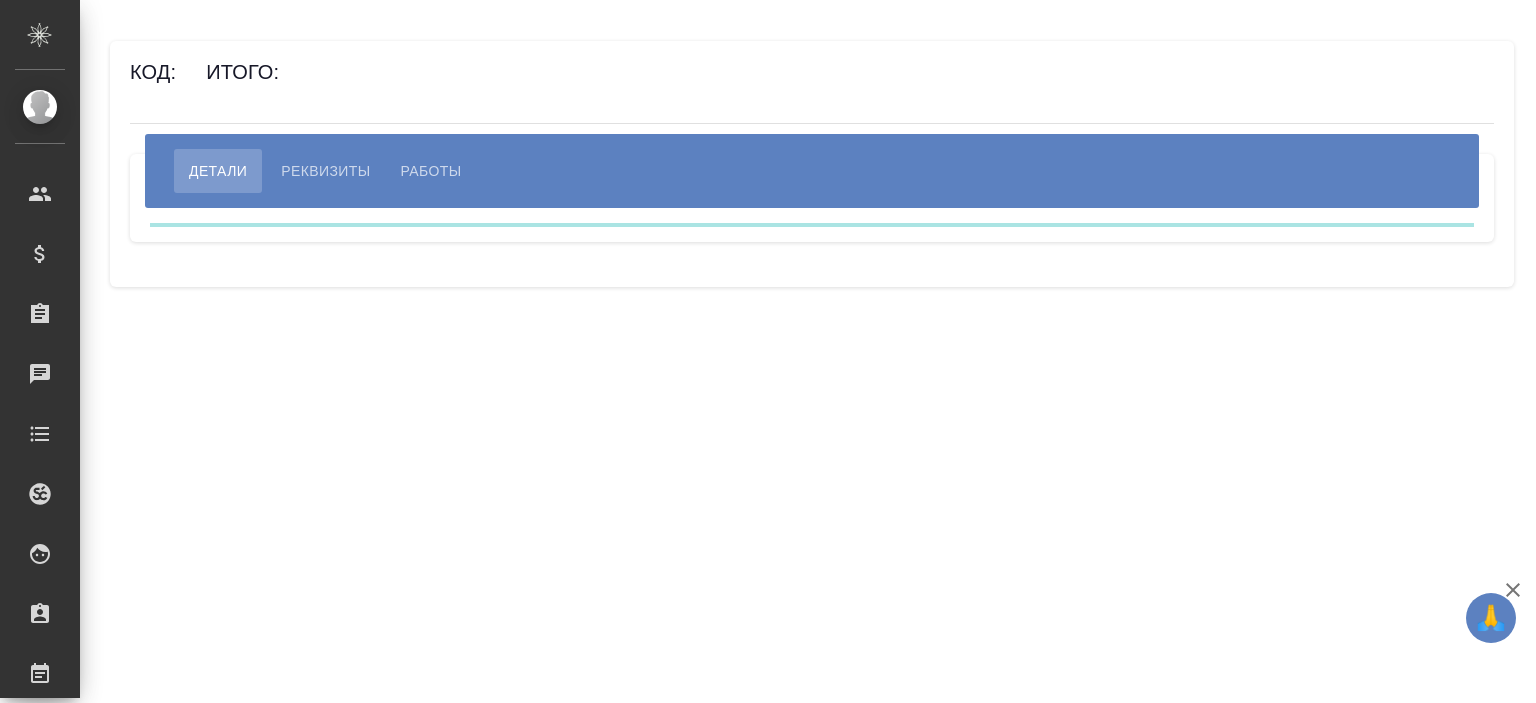 scroll, scrollTop: 0, scrollLeft: 0, axis: both 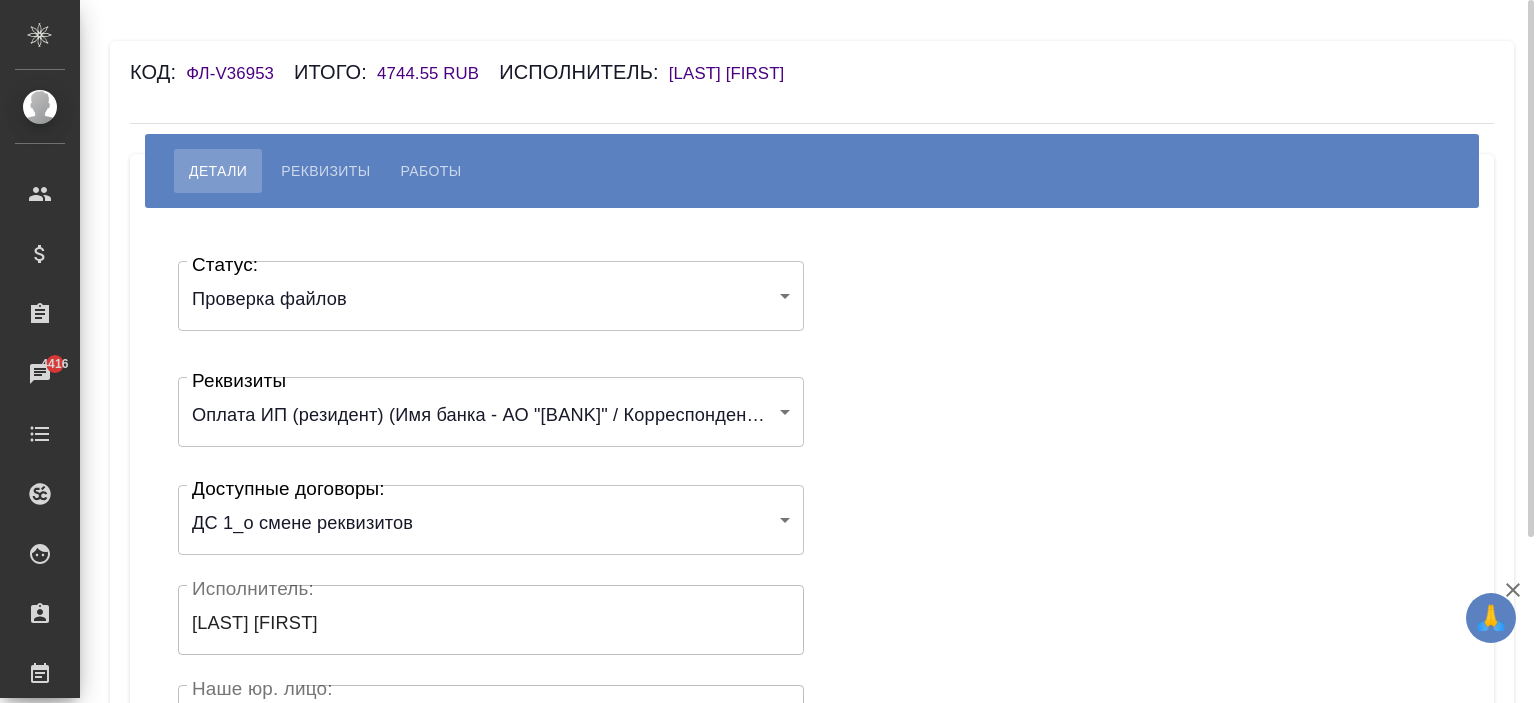 click on "🙏 .cls-1
fill:#fff;
[COMPANY] [LAST] [FIRST] Клиенты Спецификации Заказы 4416 Чаты Todo Проекты SC Исполнители Кандидаты Работы Входящие заявки Заявки на доставку Рекламации Проекты процессинга Конференции Выйти Код: ФЛ-V36953 Итого: 4744.55 RUB Исполнитель: [LAST] [FIRST] Детали Реквизиты Работы Статус: Проверка файлов filesCheck Статус: Реквизиты Оплата ИП (резидент) (Имя банка - АО "[BANK]" / Корреспондентский счет - [ACCOUNT_NUMBER] / БИК - [BIK] / Расчетный счет - [ACCOUNT_NUMBER] / ИНН получателя - [INN] / ОГРН - - / ФИО получателя - [LAST] [FIRST]) 660a570e0aa2a5dc6249933d   x" at bounding box center (768, 351) 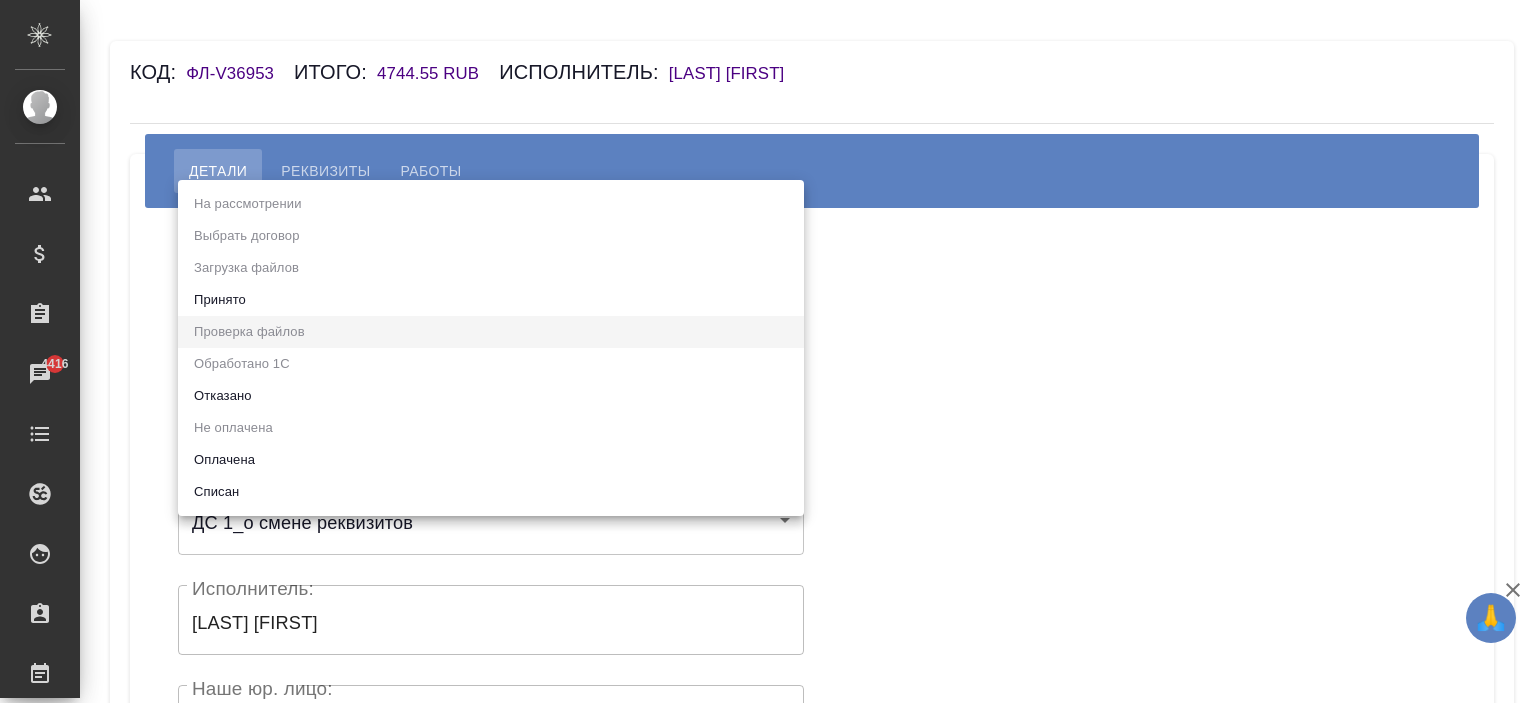 click on "Принято" at bounding box center (491, 300) 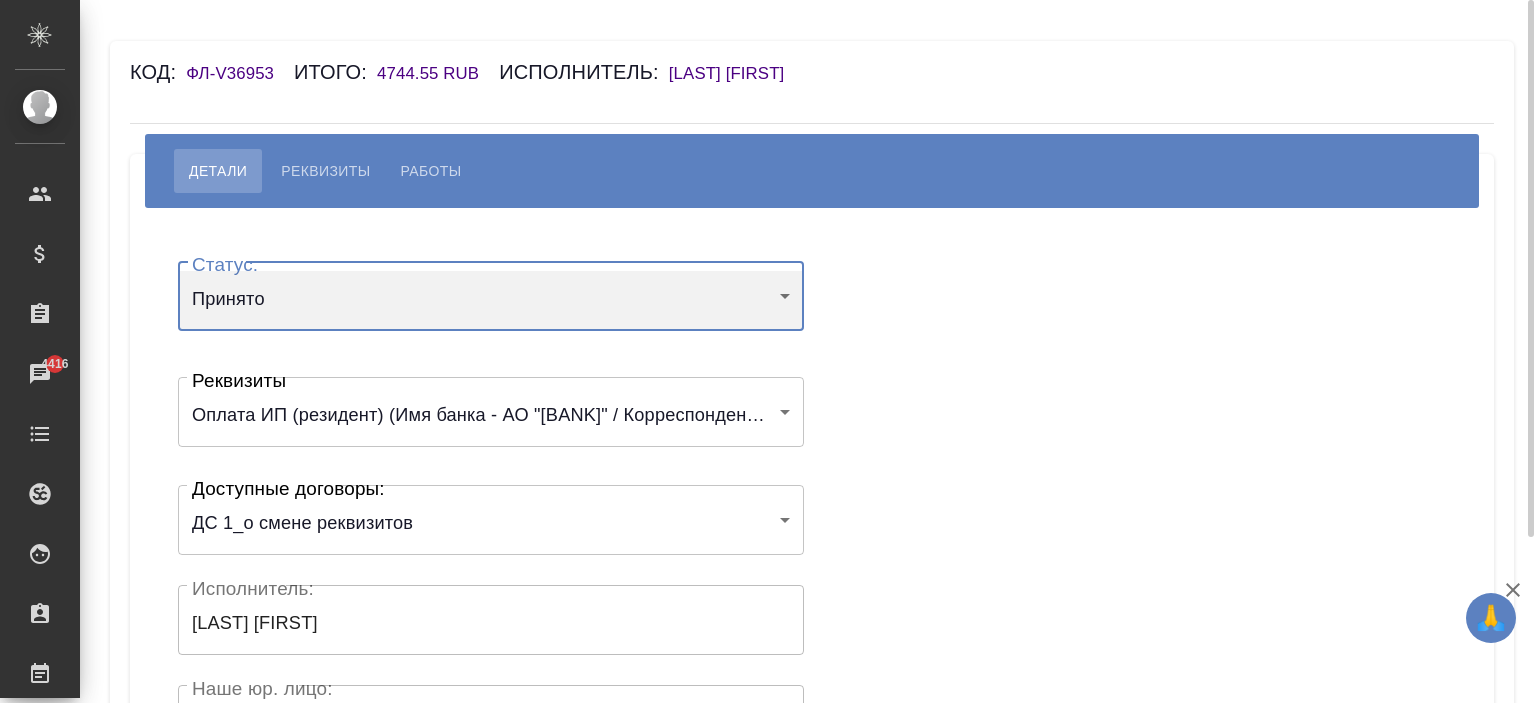 scroll, scrollTop: 440, scrollLeft: 0, axis: vertical 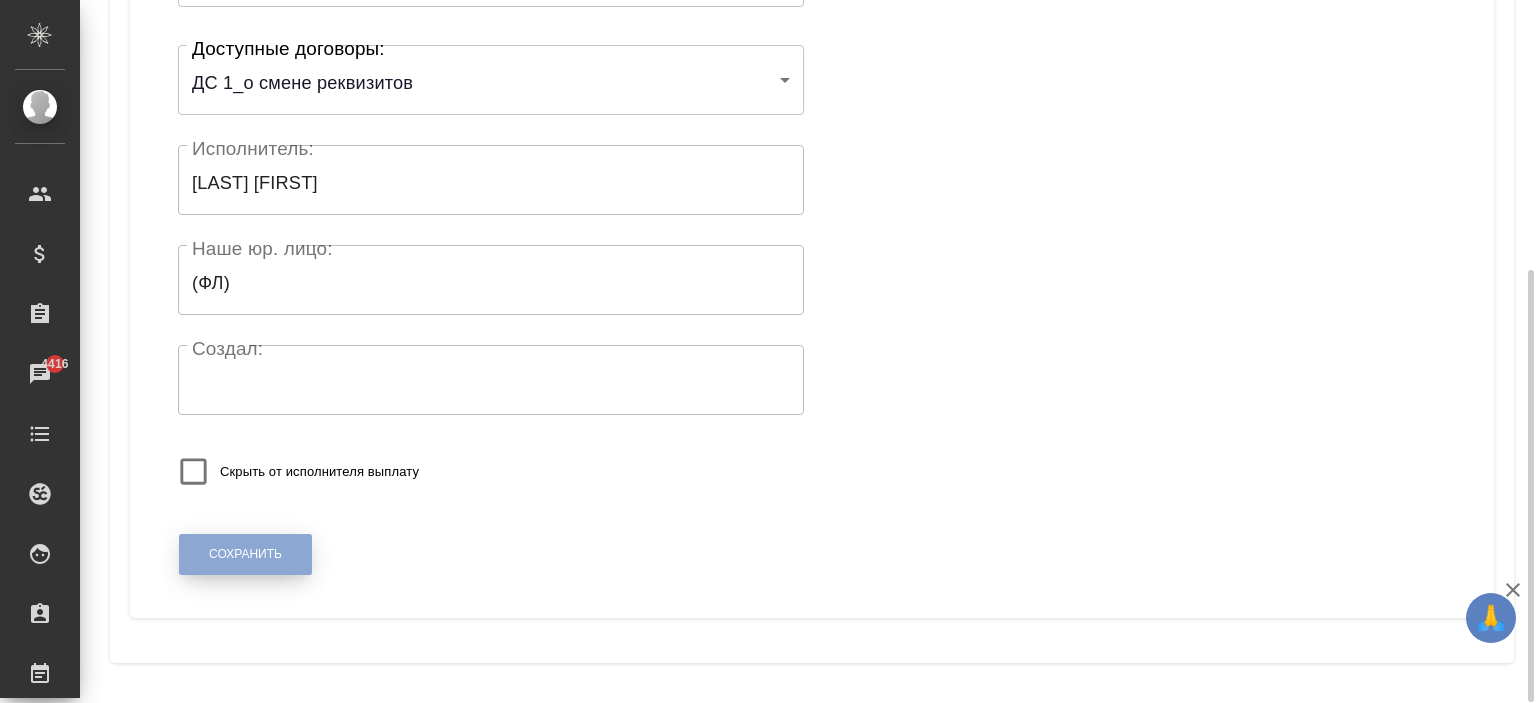 click on "Сохранить" at bounding box center (245, 554) 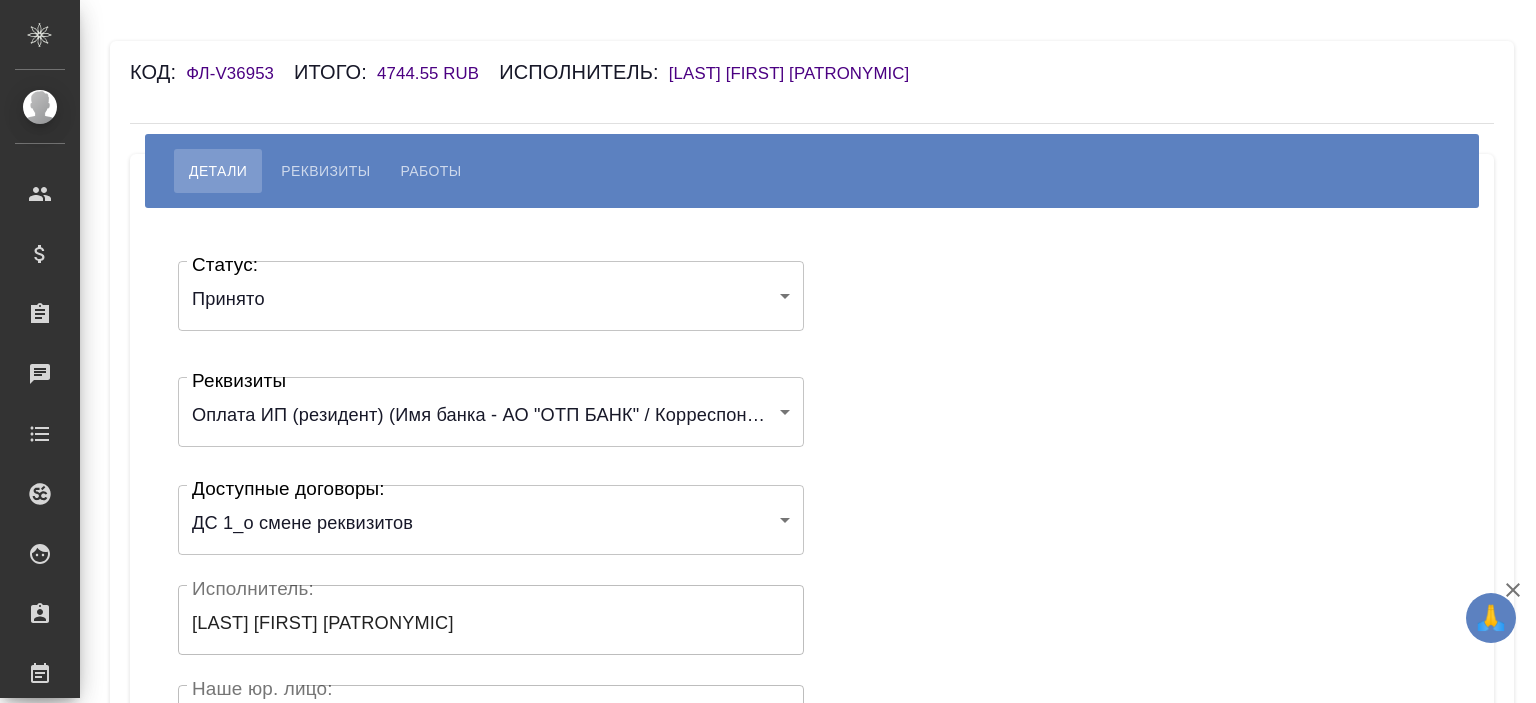 scroll, scrollTop: 0, scrollLeft: 0, axis: both 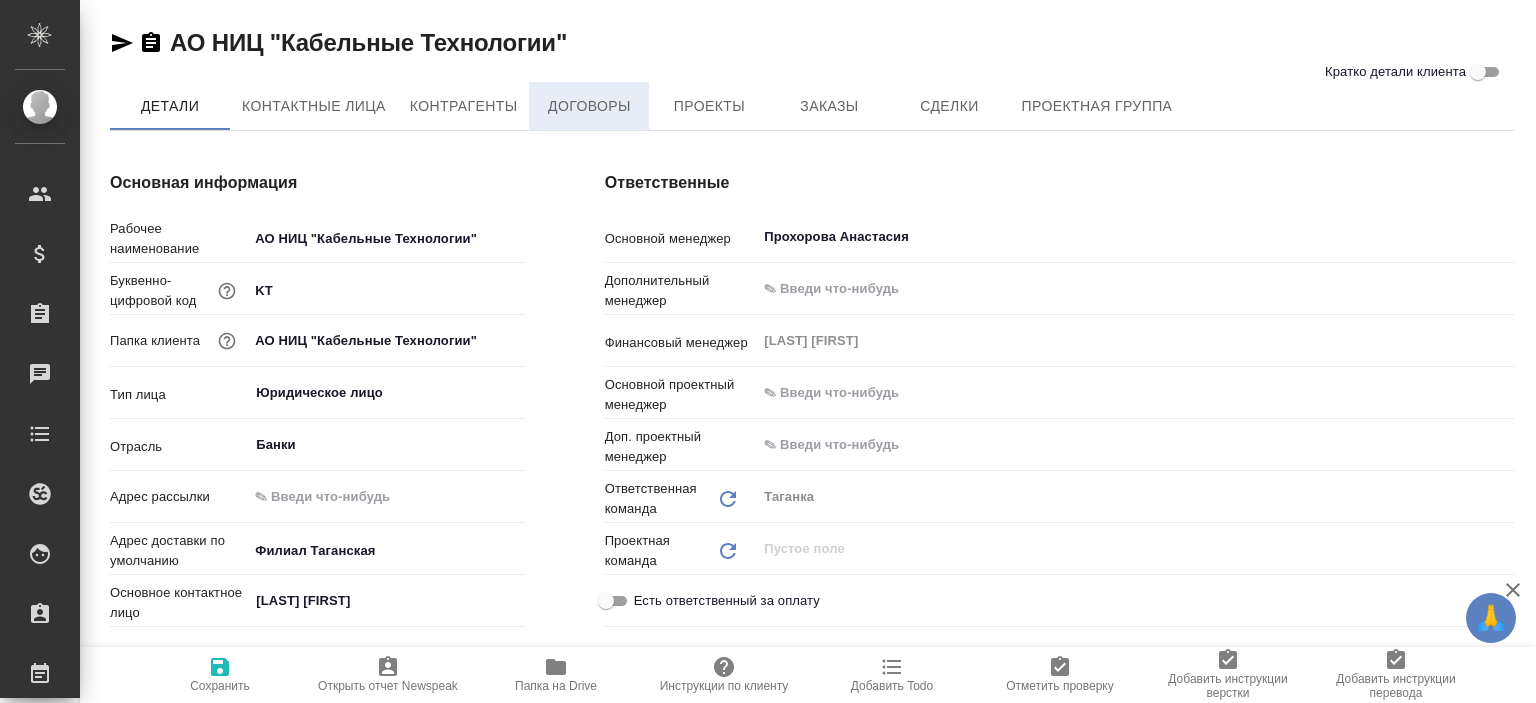 type on "x" 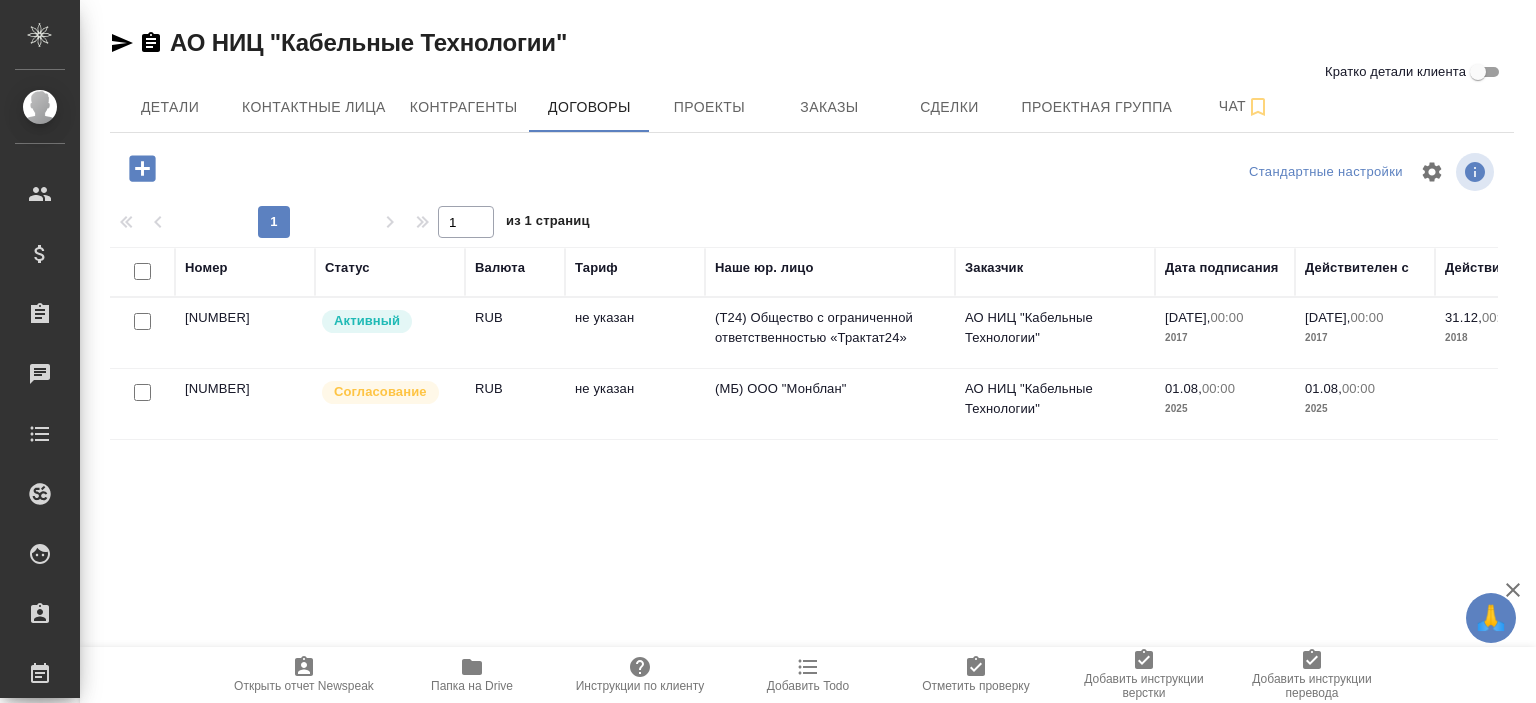 click on "не указан" at bounding box center [635, 333] 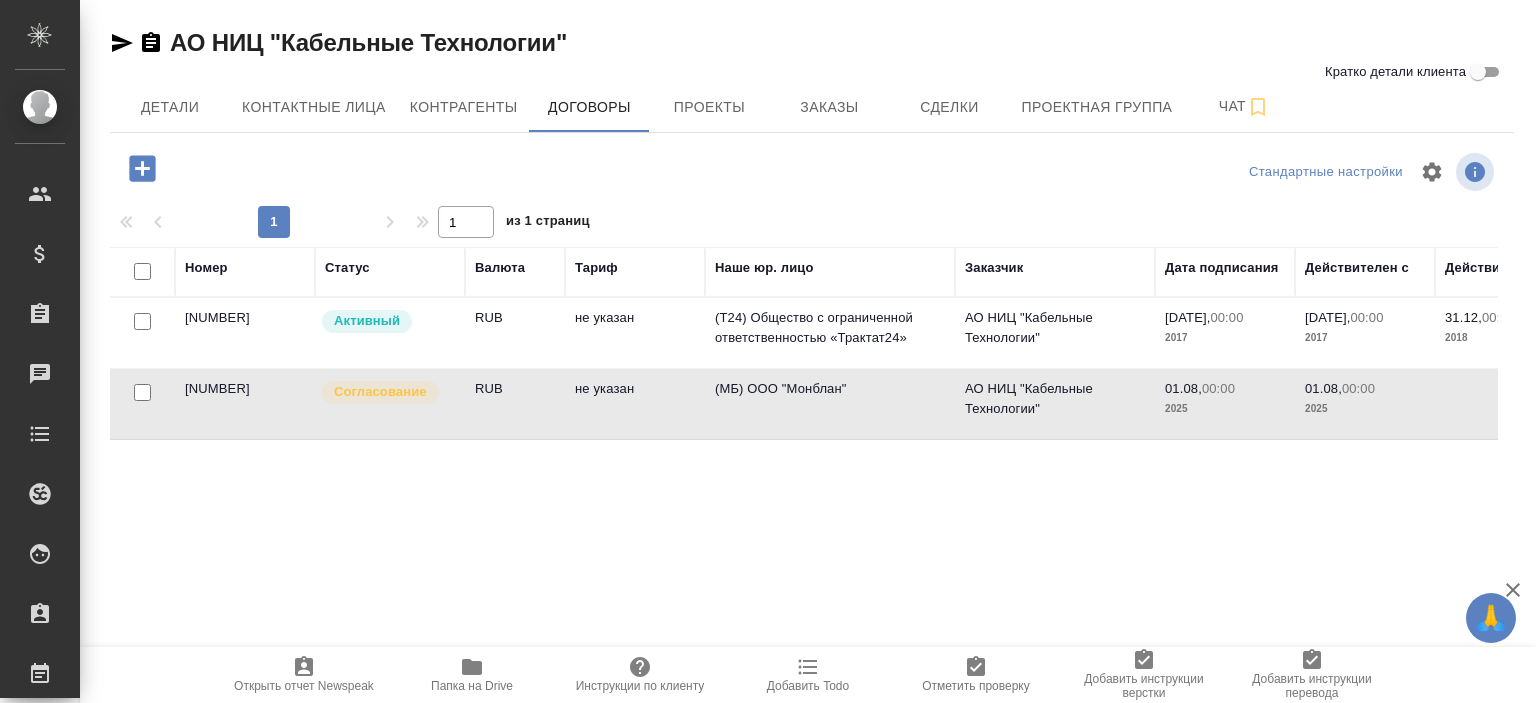 click on "не указан" at bounding box center [635, 333] 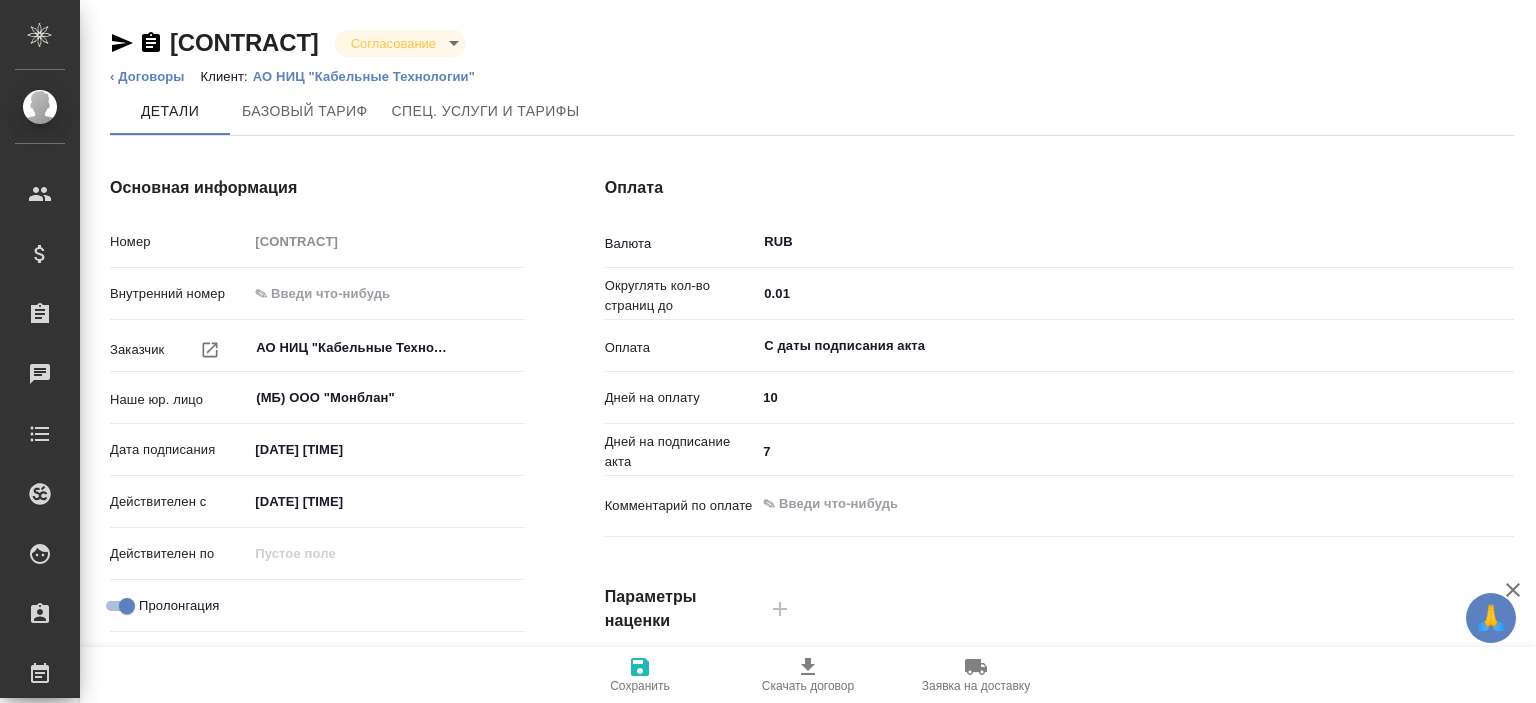 scroll, scrollTop: 0, scrollLeft: 0, axis: both 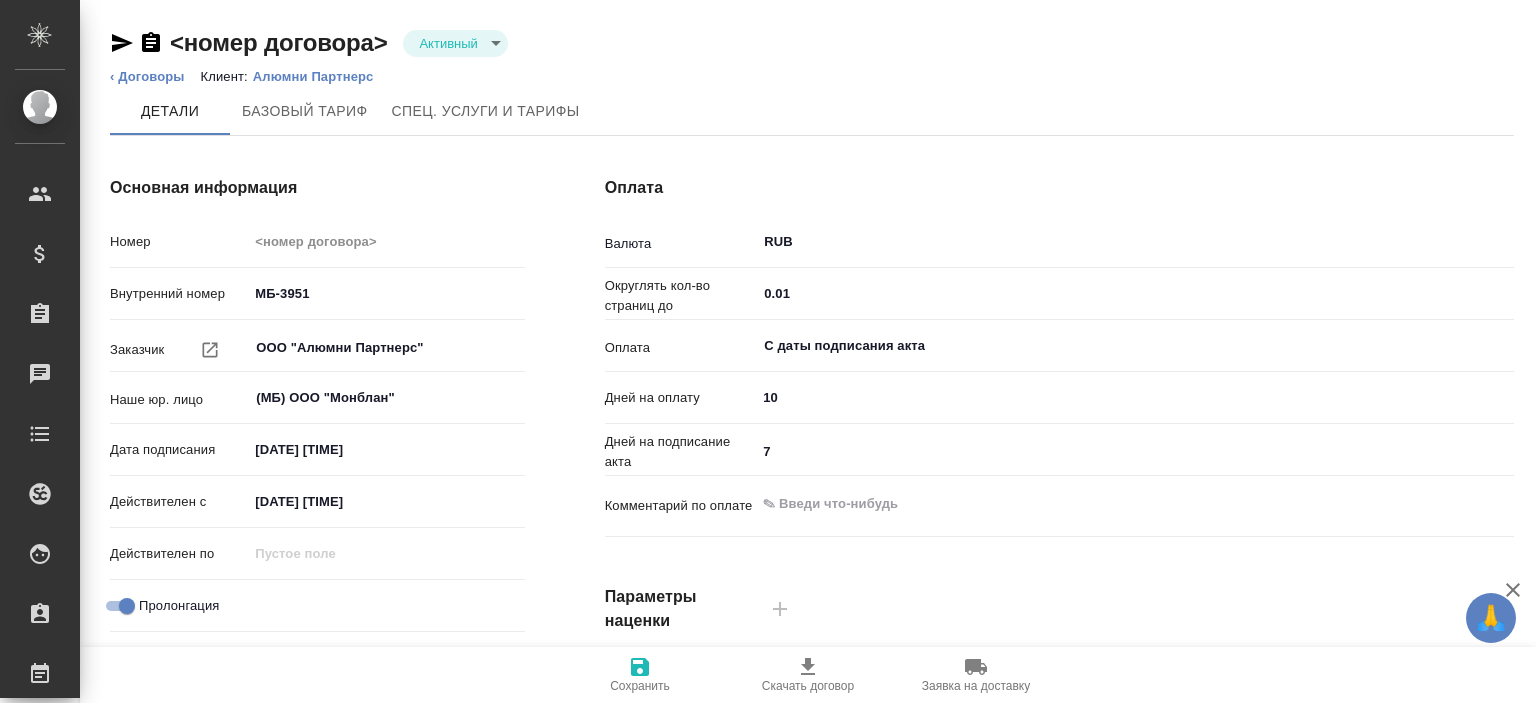 type on "Базовый ТП 2025" 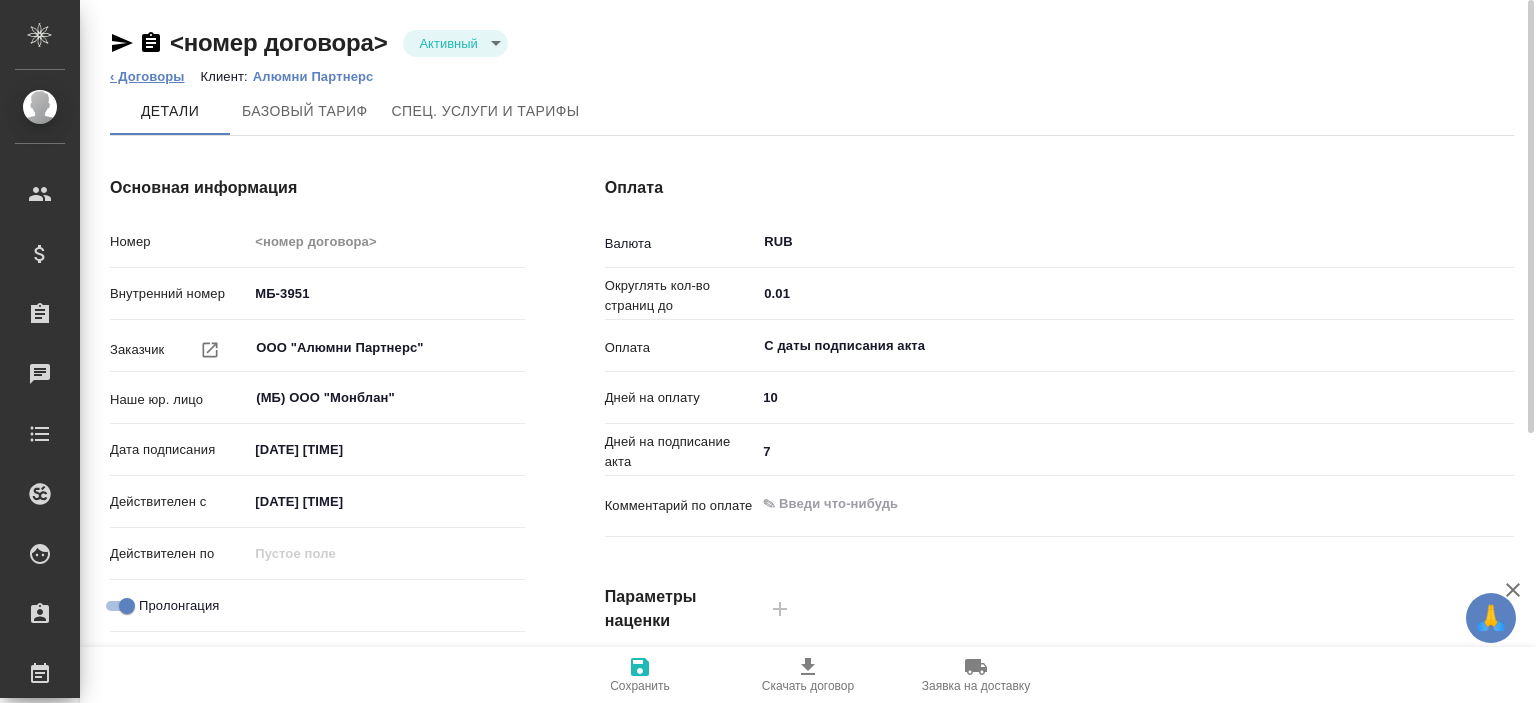 click on "‹ Договоры" at bounding box center [147, 76] 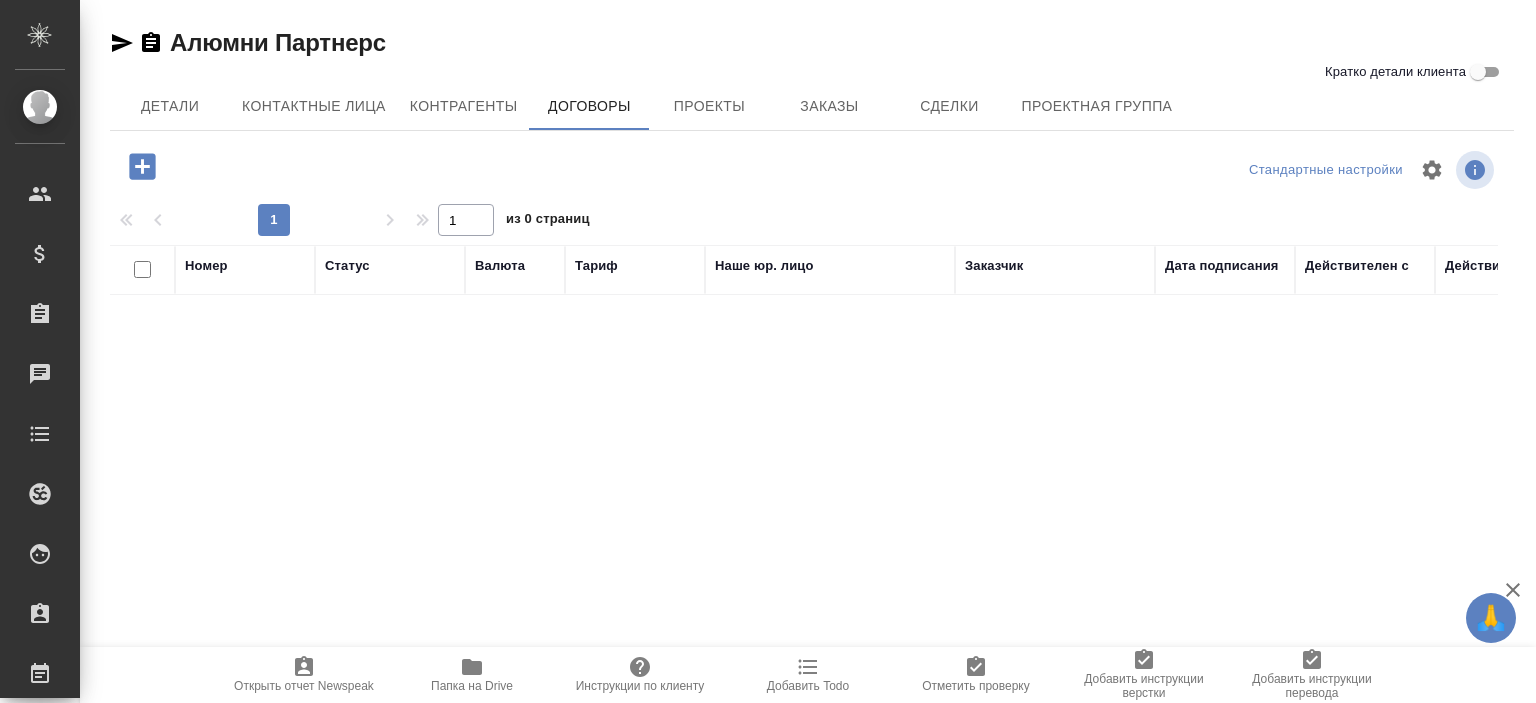 scroll, scrollTop: 0, scrollLeft: 0, axis: both 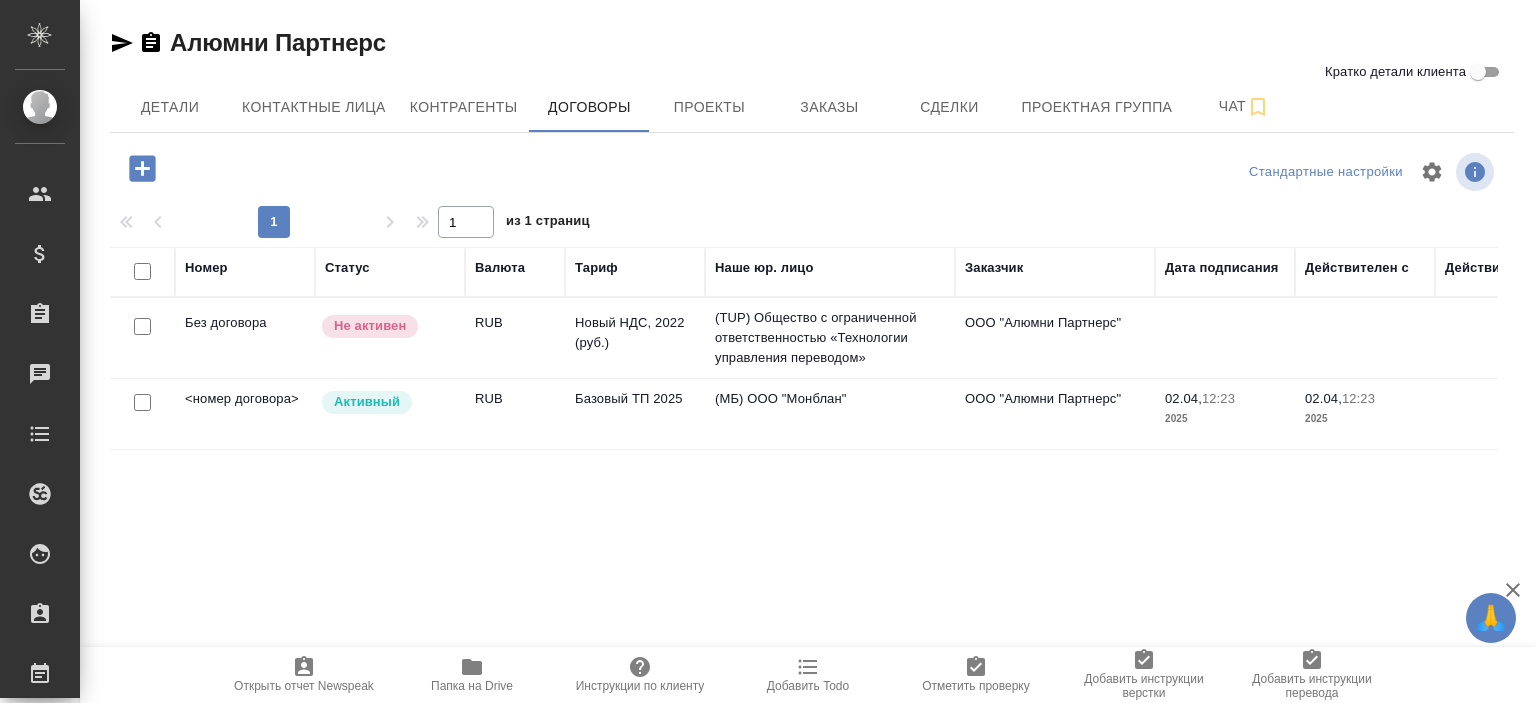click on "Базовый ТП 2025" at bounding box center [635, 338] 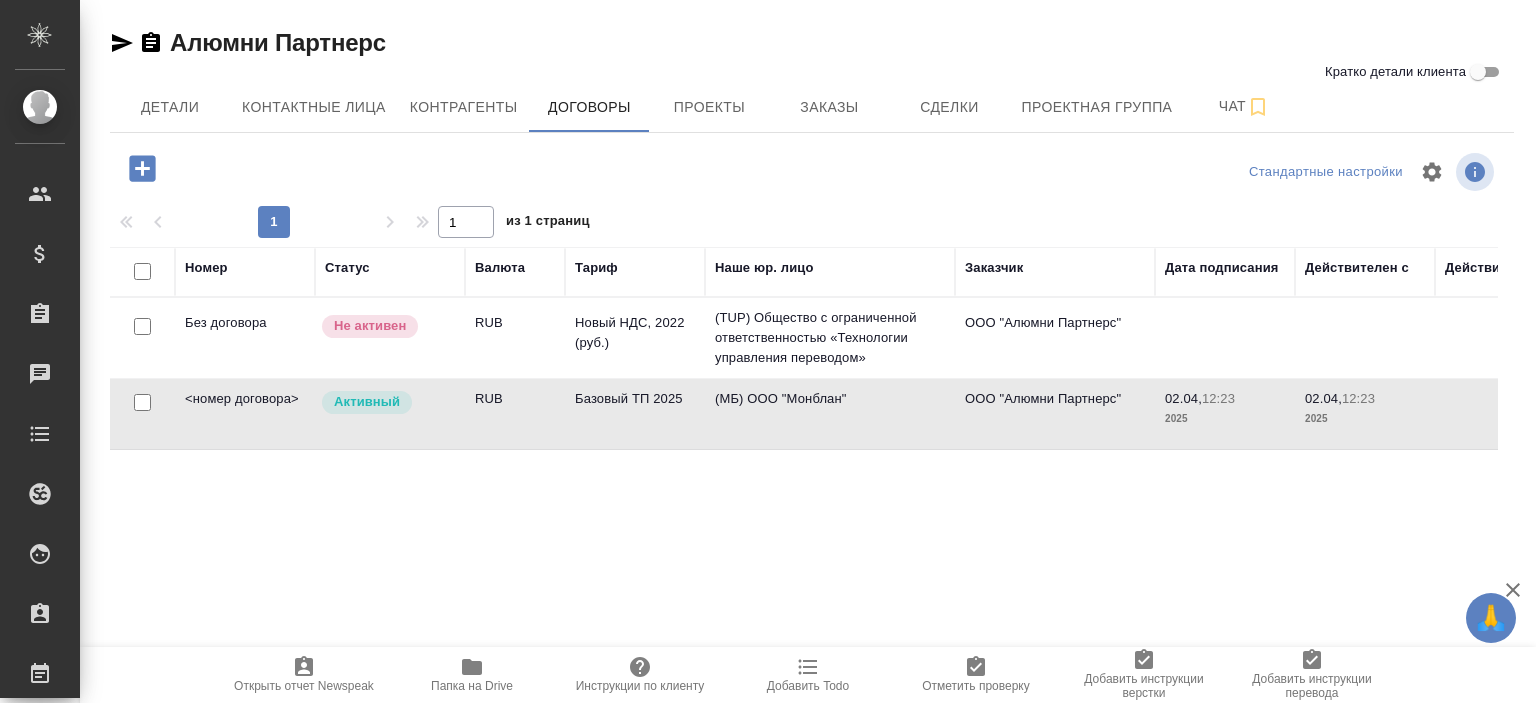 click on "Базовый ТП 2025" at bounding box center [635, 338] 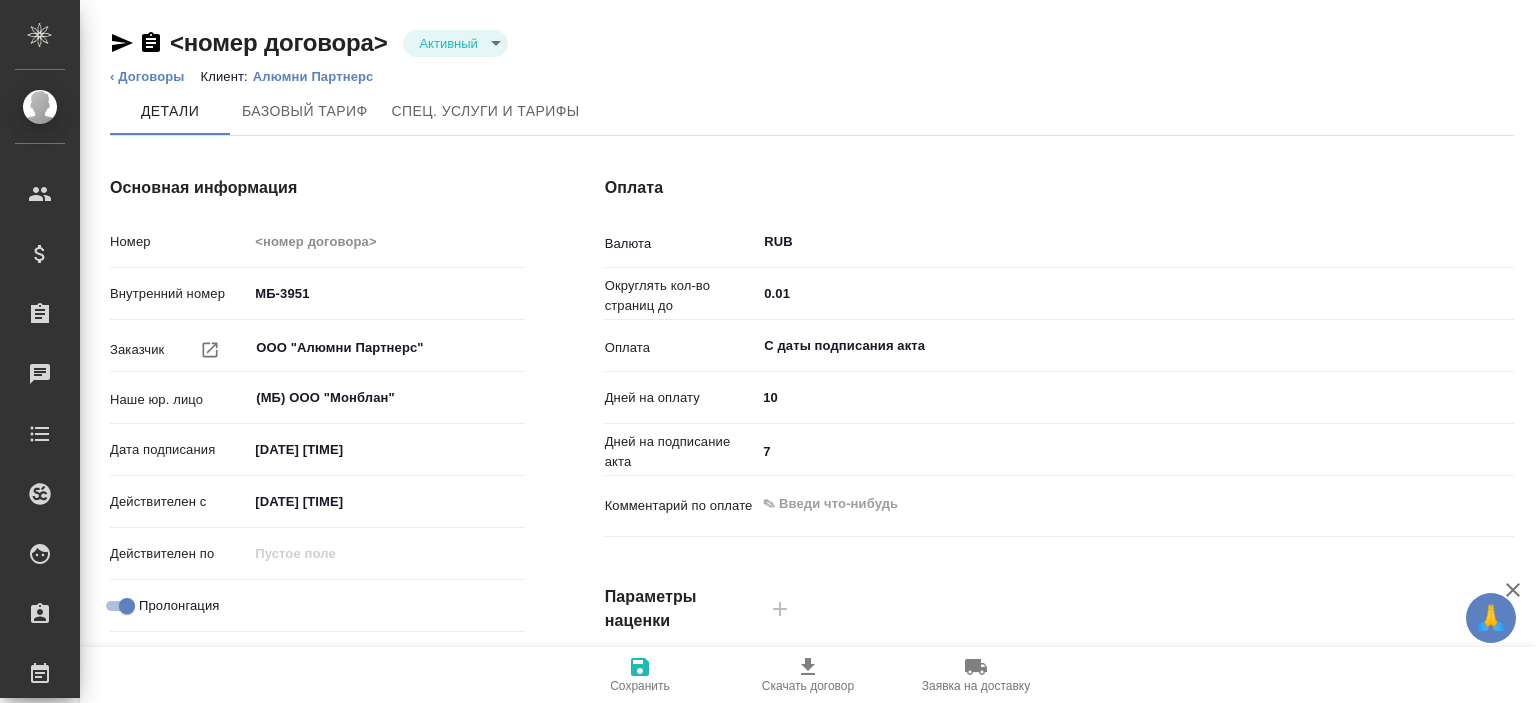 type on "Базовый ТП 2025" 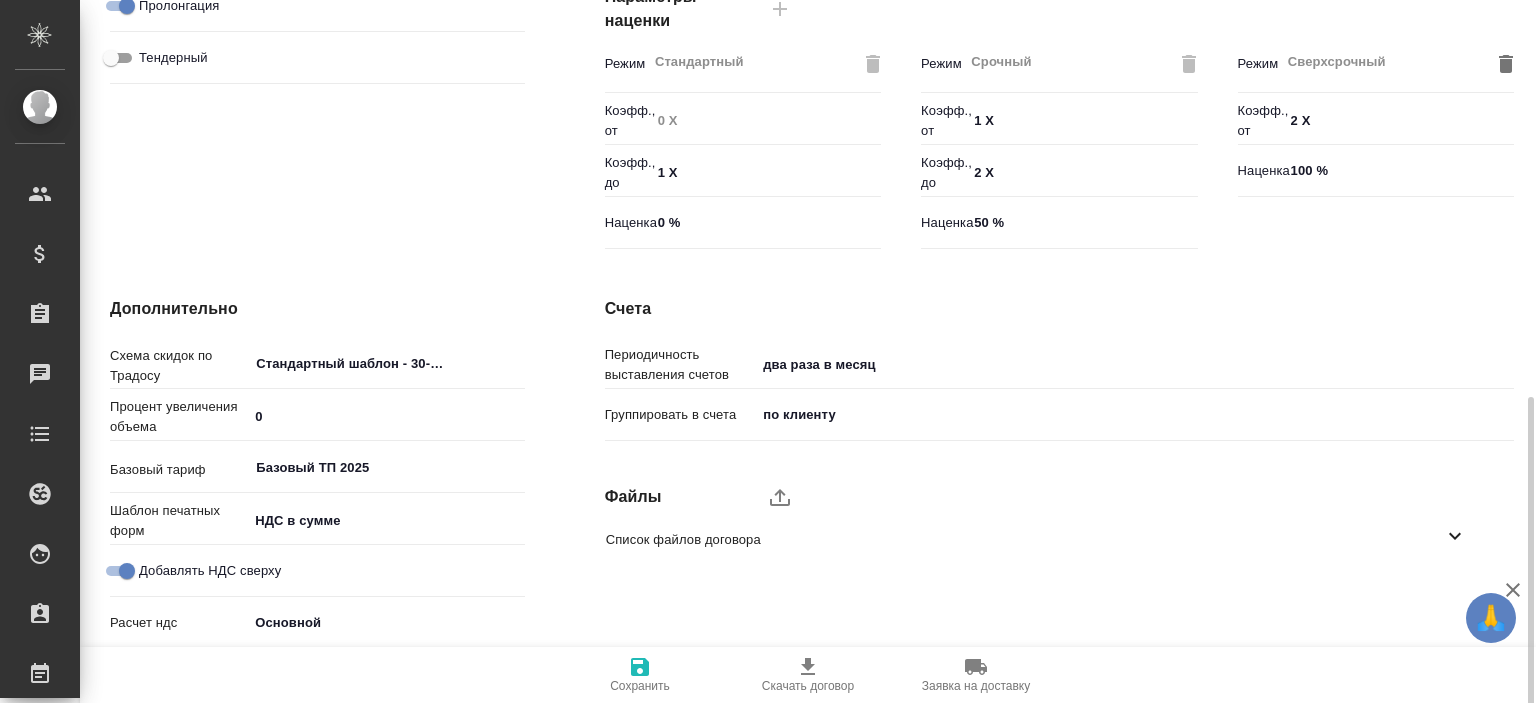 scroll, scrollTop: 657, scrollLeft: 0, axis: vertical 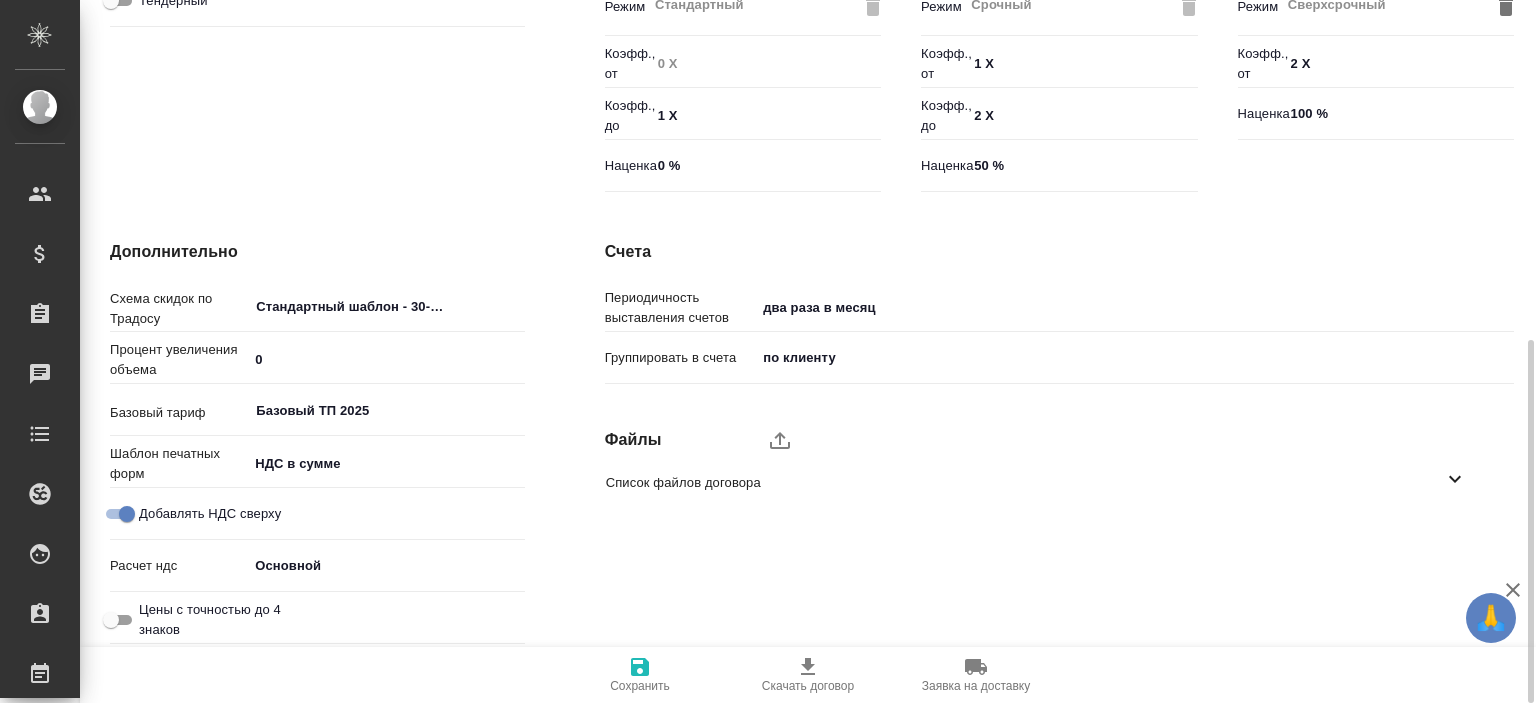 click on "Список файлов договора" at bounding box center (1044, 482) 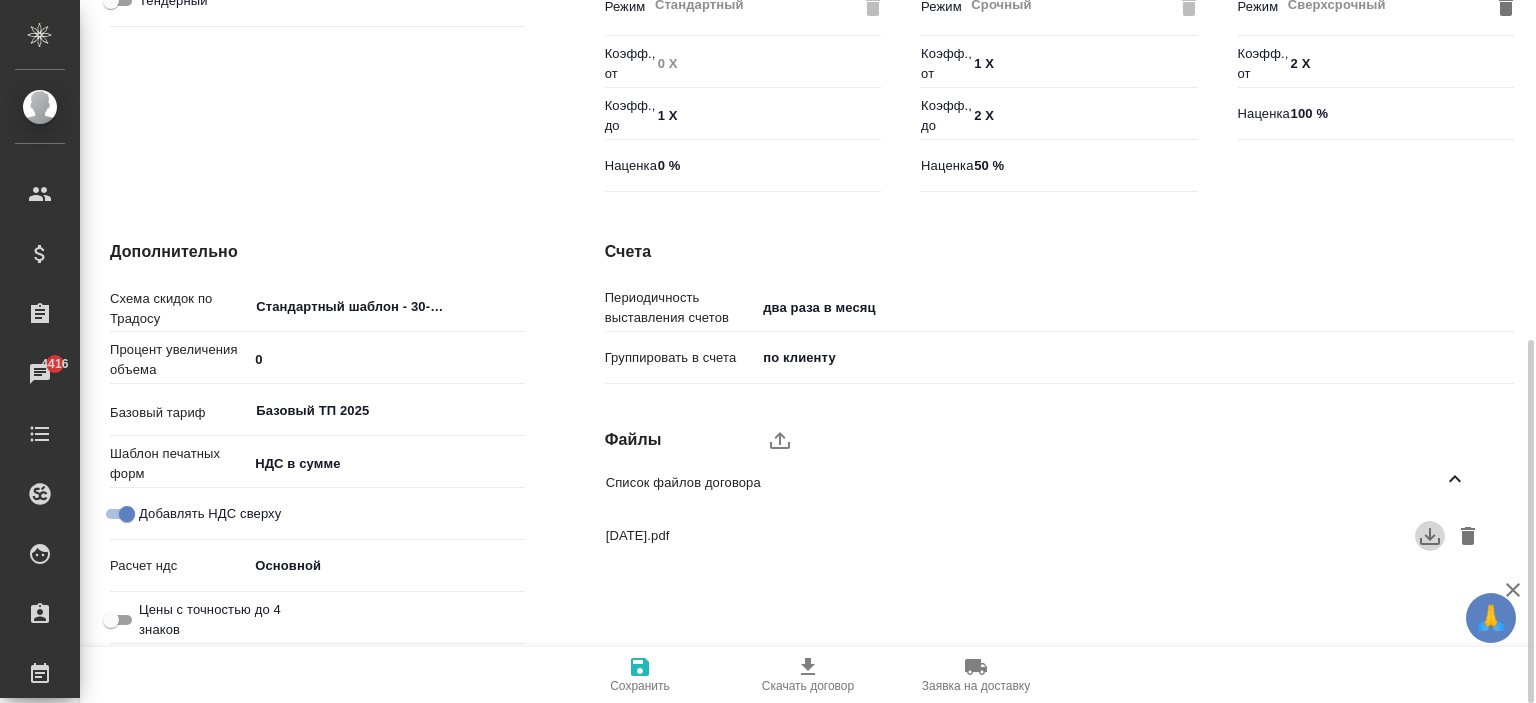 click 